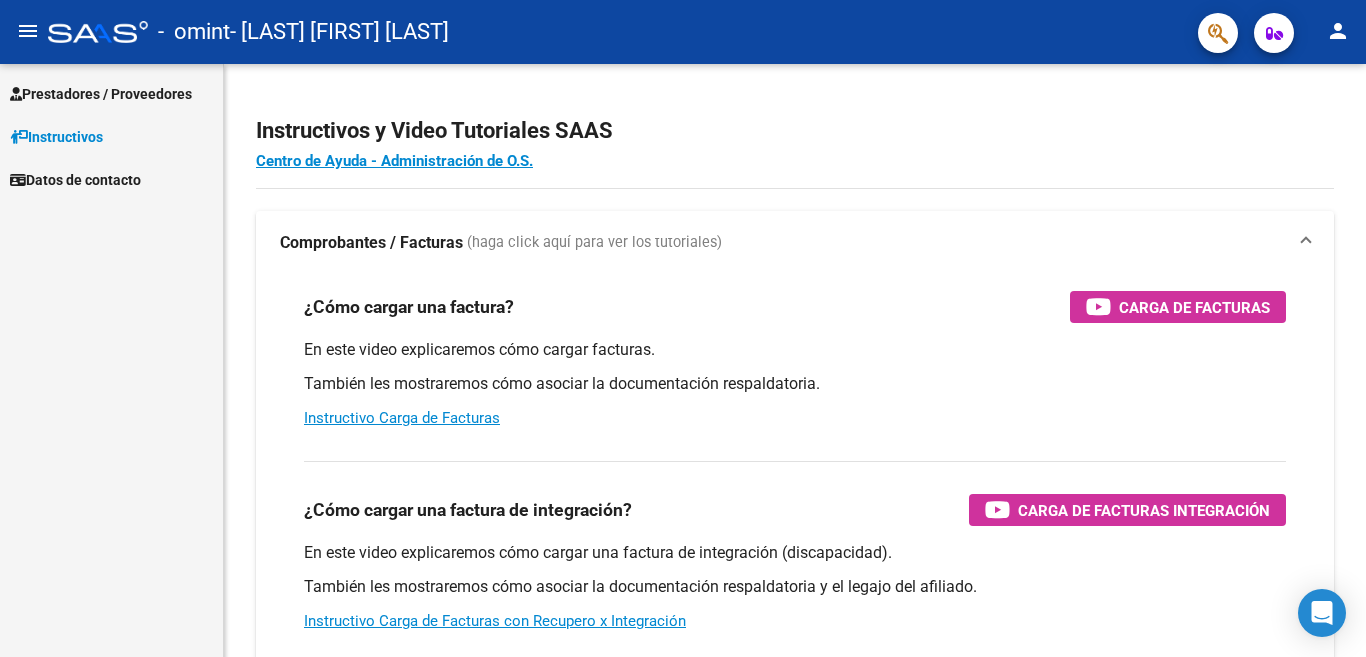 scroll, scrollTop: 0, scrollLeft: 0, axis: both 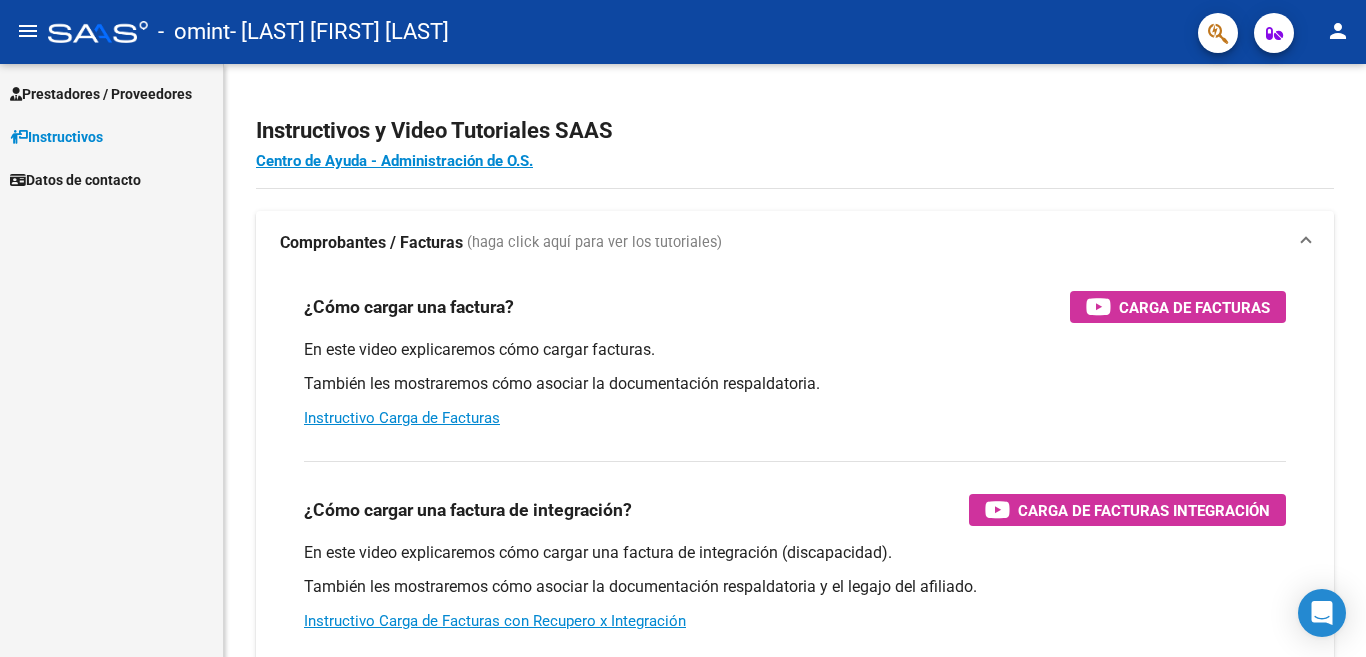 click on "Prestadores / Proveedores" at bounding box center [101, 94] 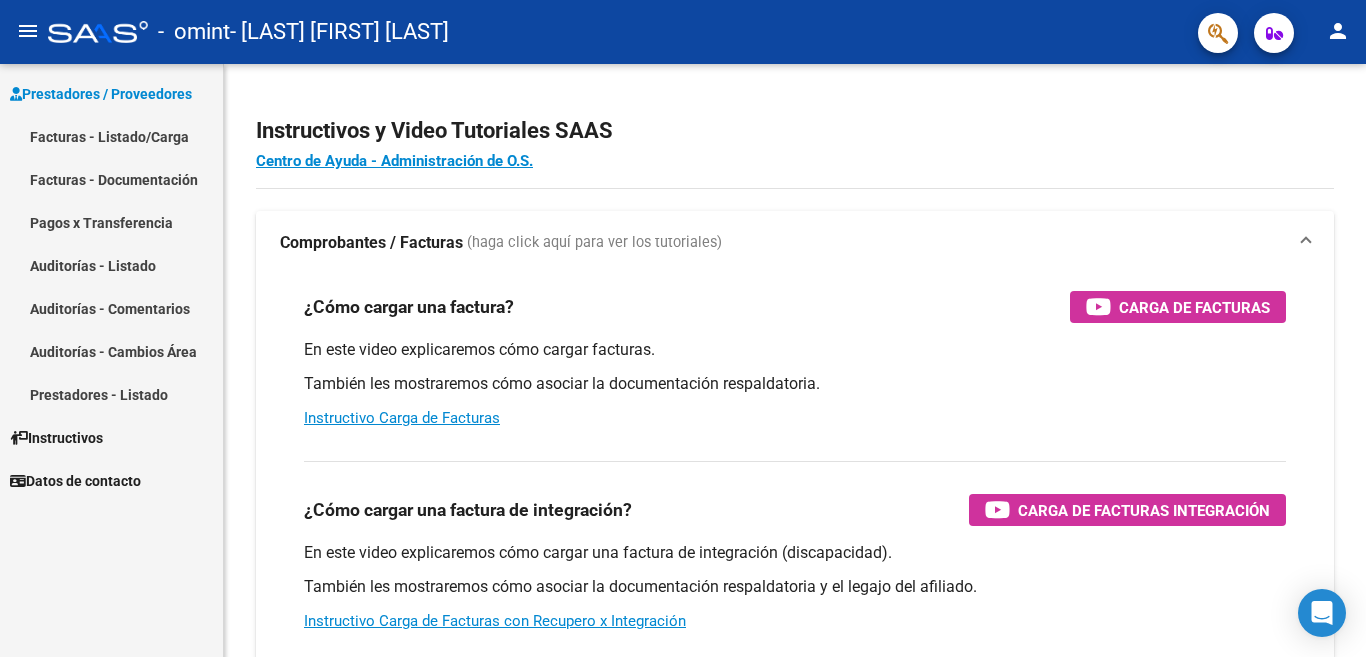 click on "Facturas - Listado/Carga" at bounding box center [111, 136] 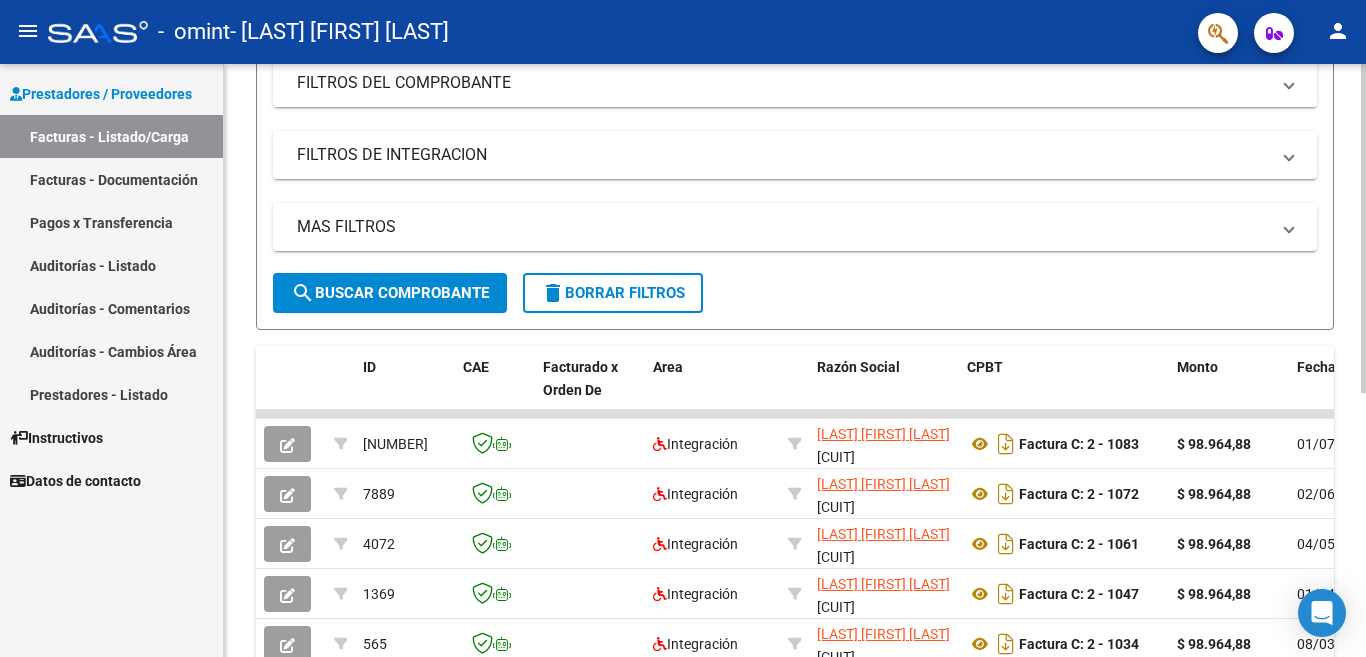 scroll, scrollTop: 0, scrollLeft: 0, axis: both 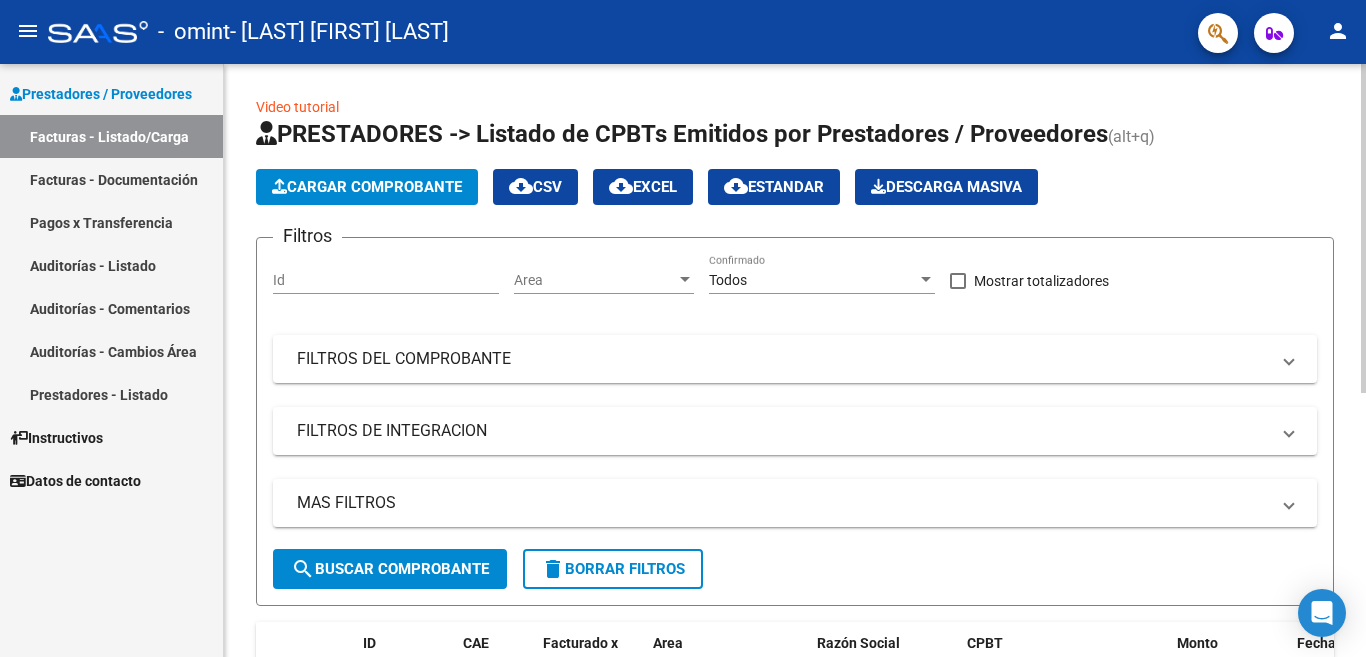 click on "Cargar Comprobante" 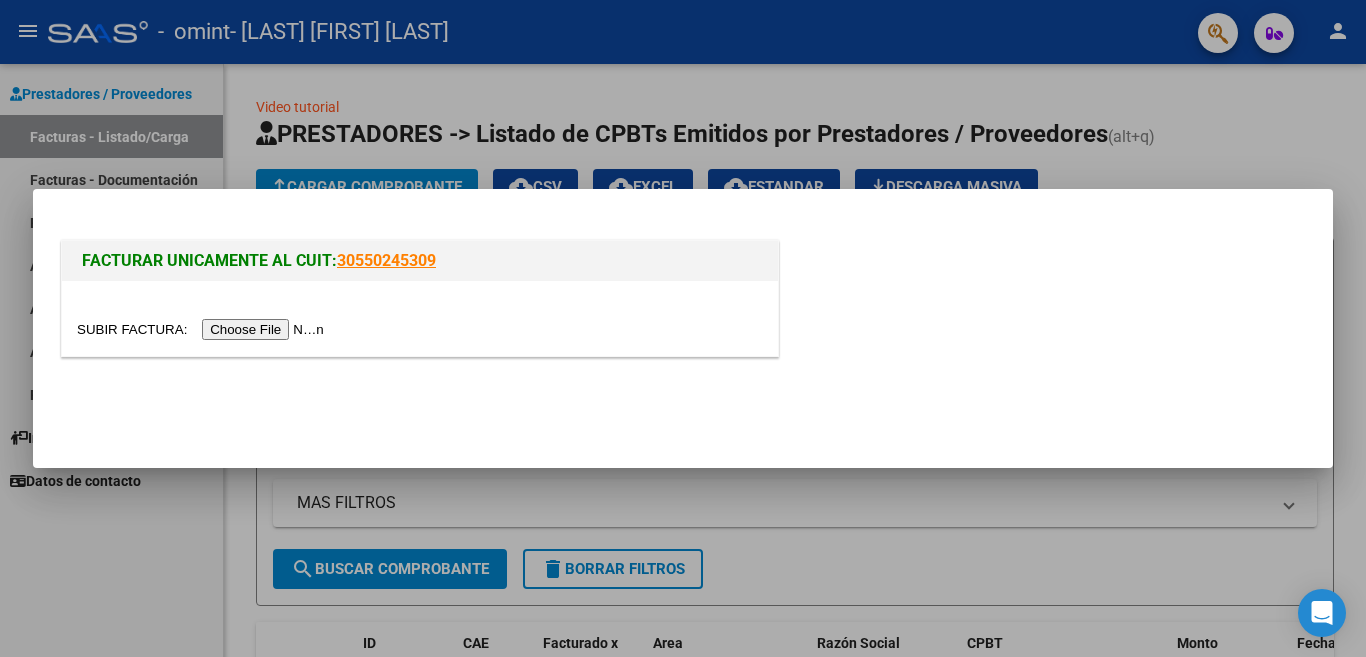 click at bounding box center (203, 329) 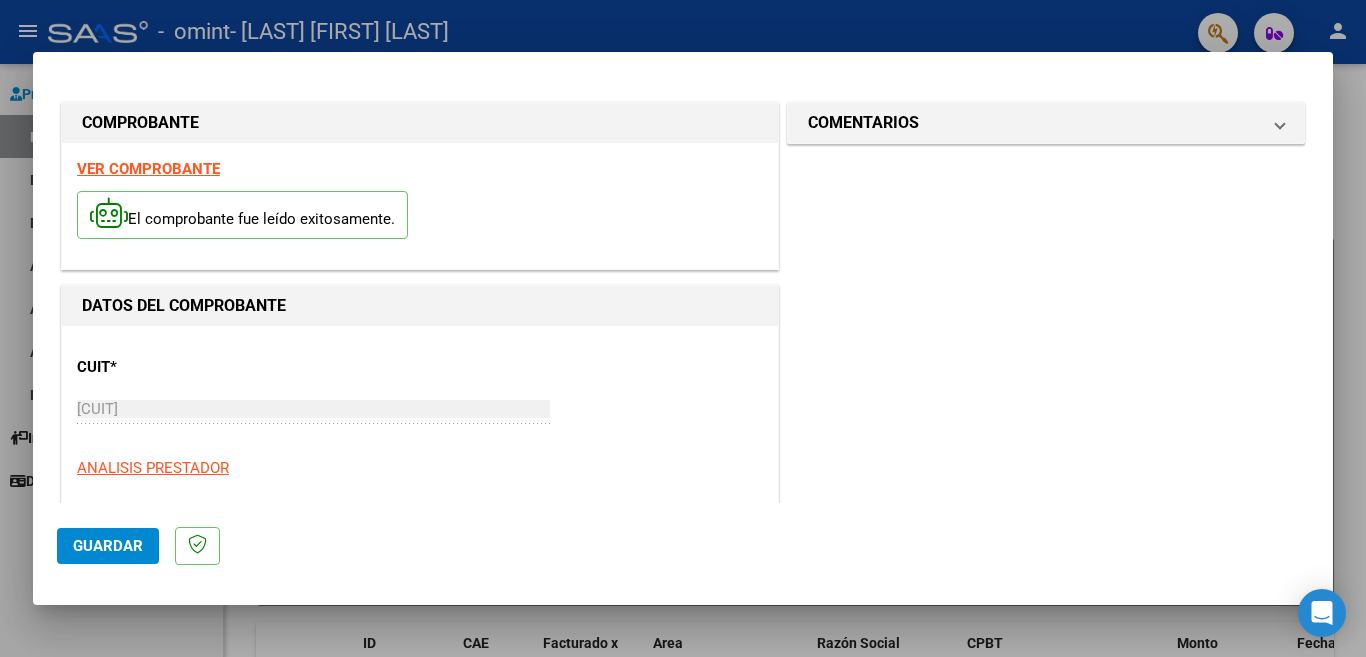 click on "Guardar" 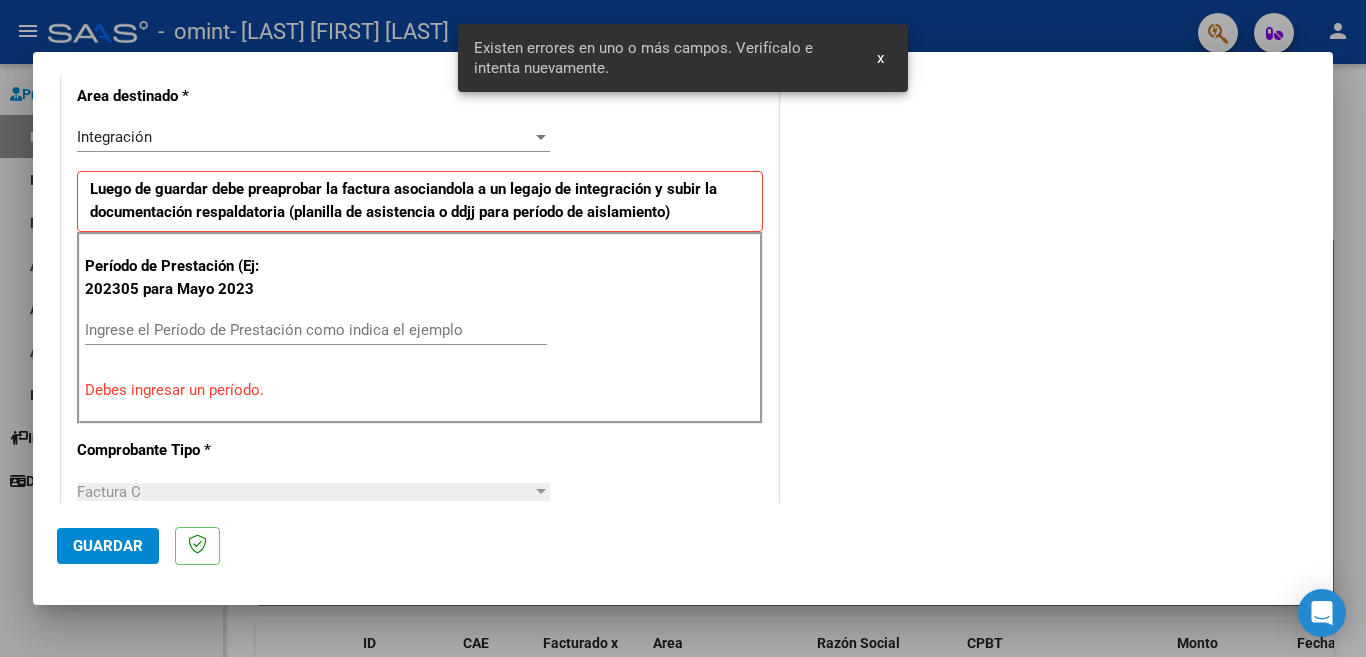 scroll, scrollTop: 445, scrollLeft: 0, axis: vertical 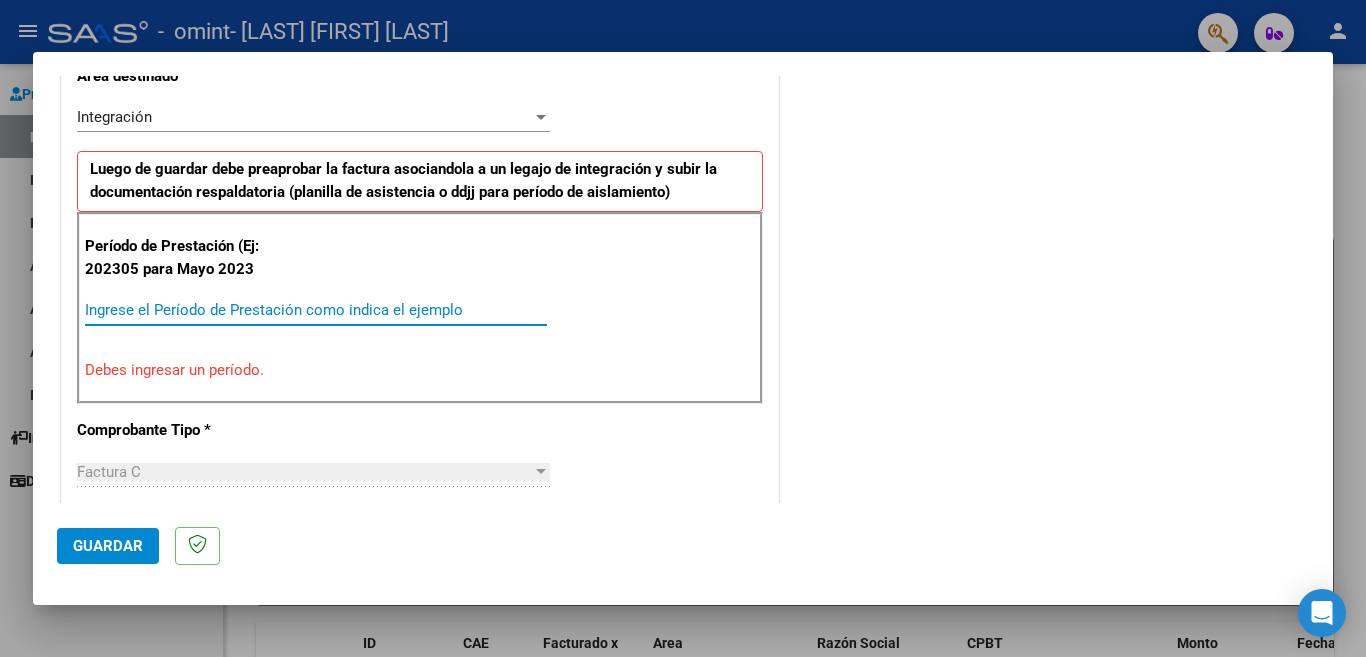 click on "Ingrese el Período de Prestación como indica el ejemplo" at bounding box center (316, 310) 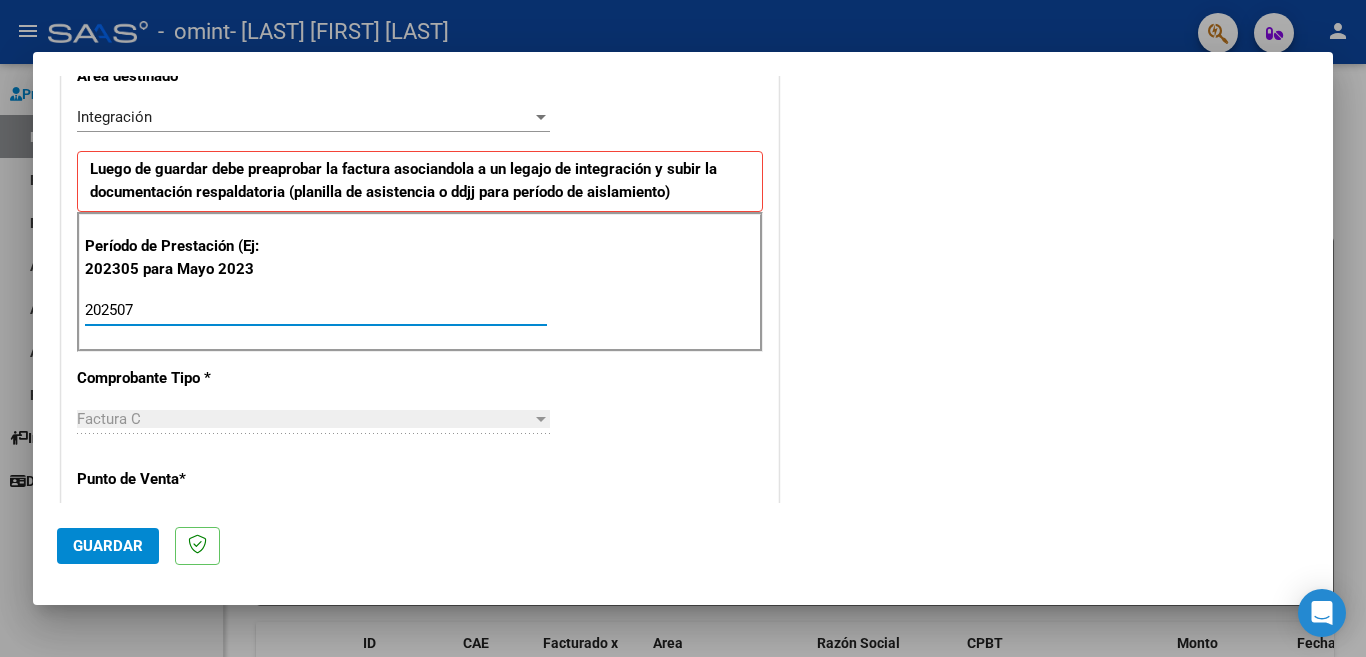 type on "202507" 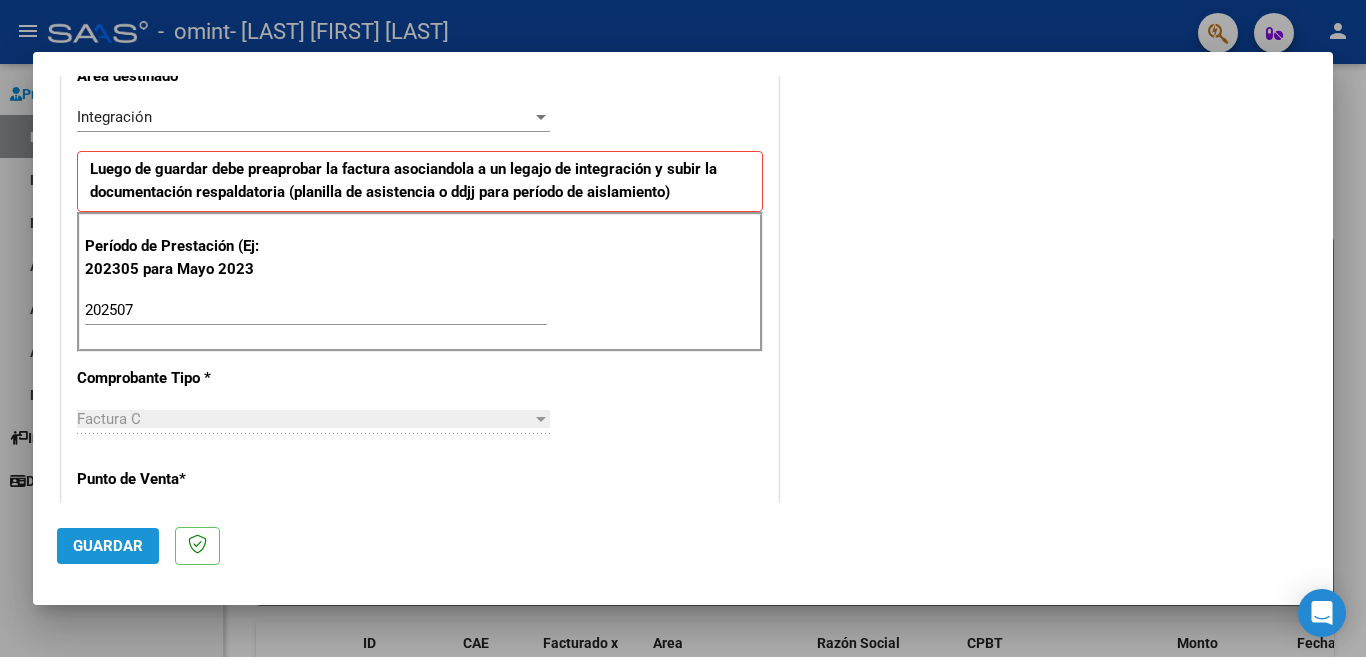 click on "Guardar" 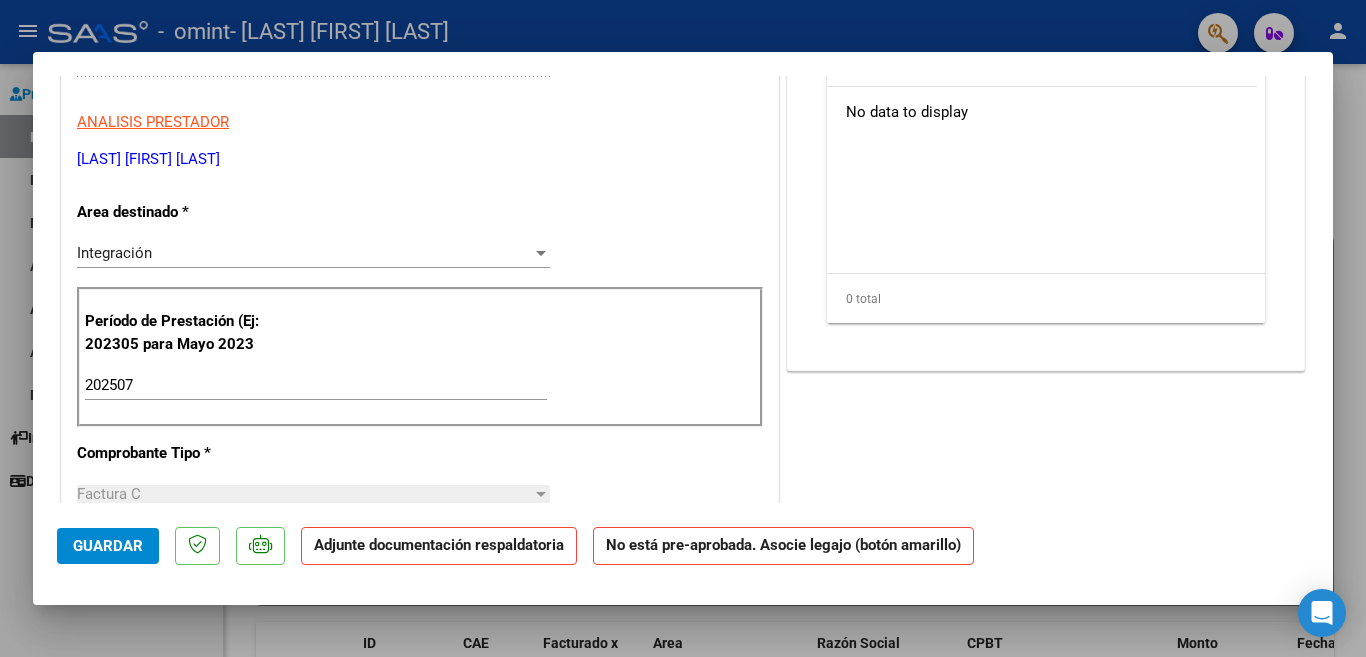 scroll, scrollTop: 0, scrollLeft: 0, axis: both 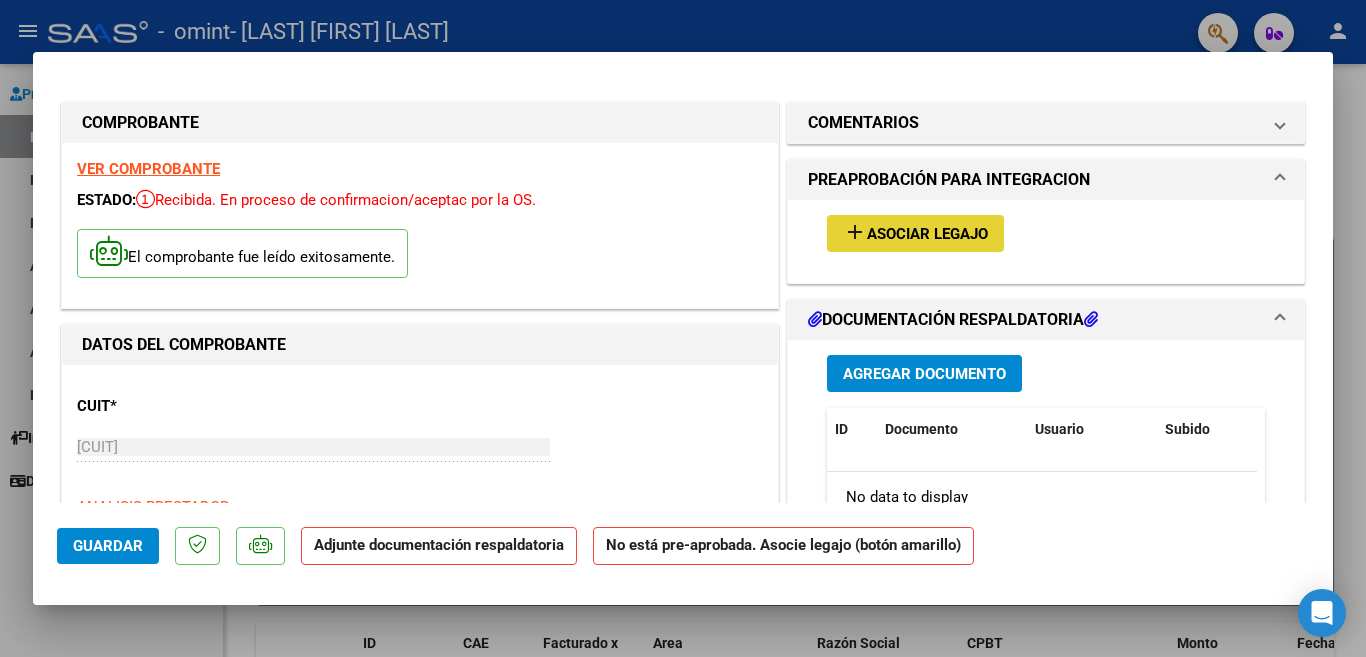 click on "add" at bounding box center (855, 232) 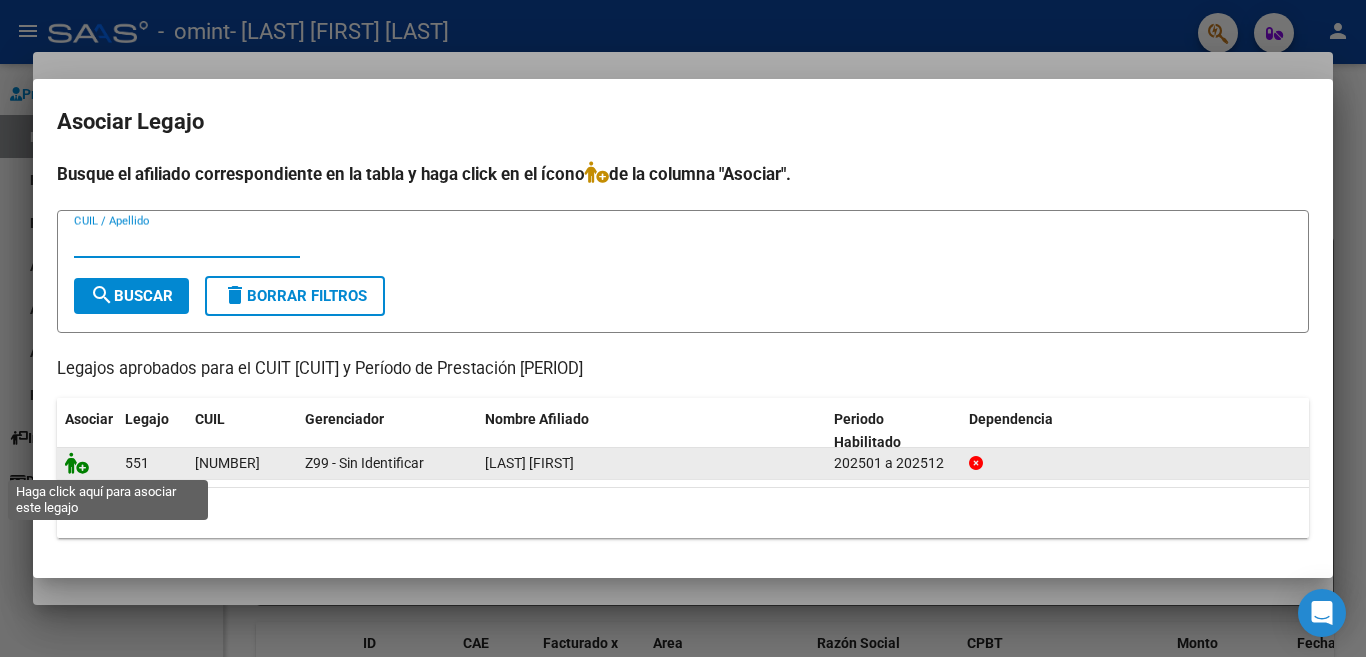click 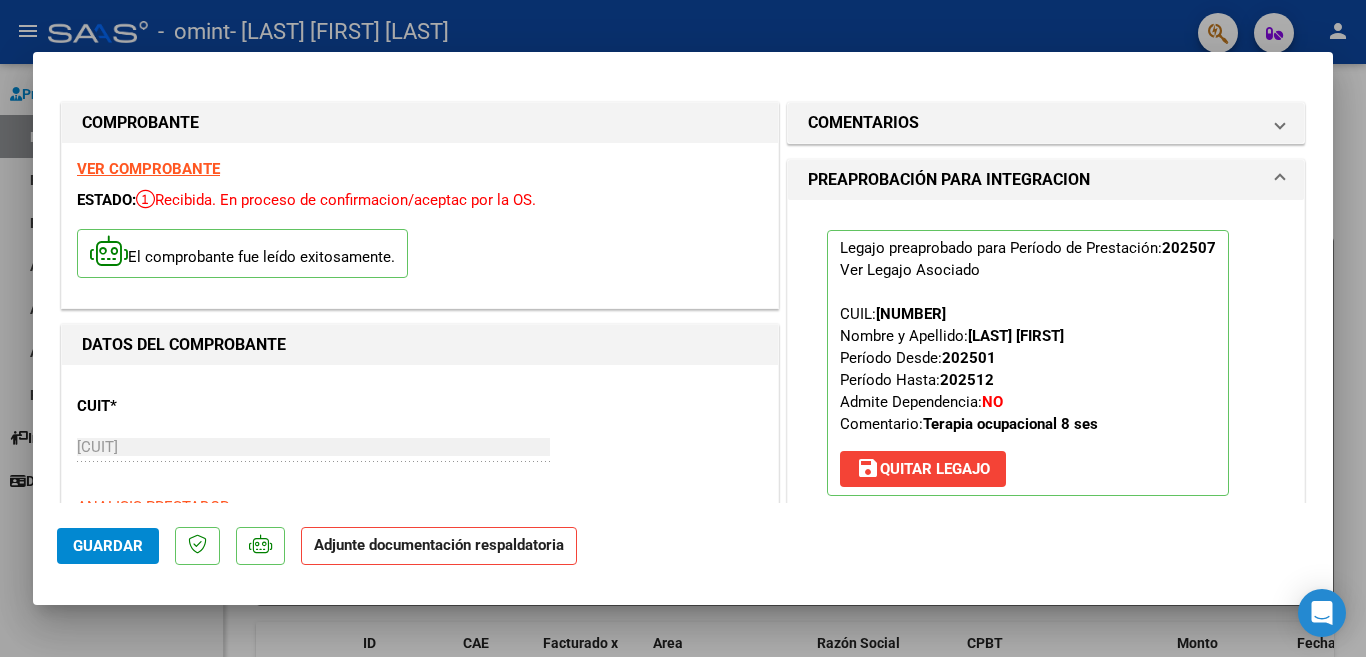 click on "Guardar" 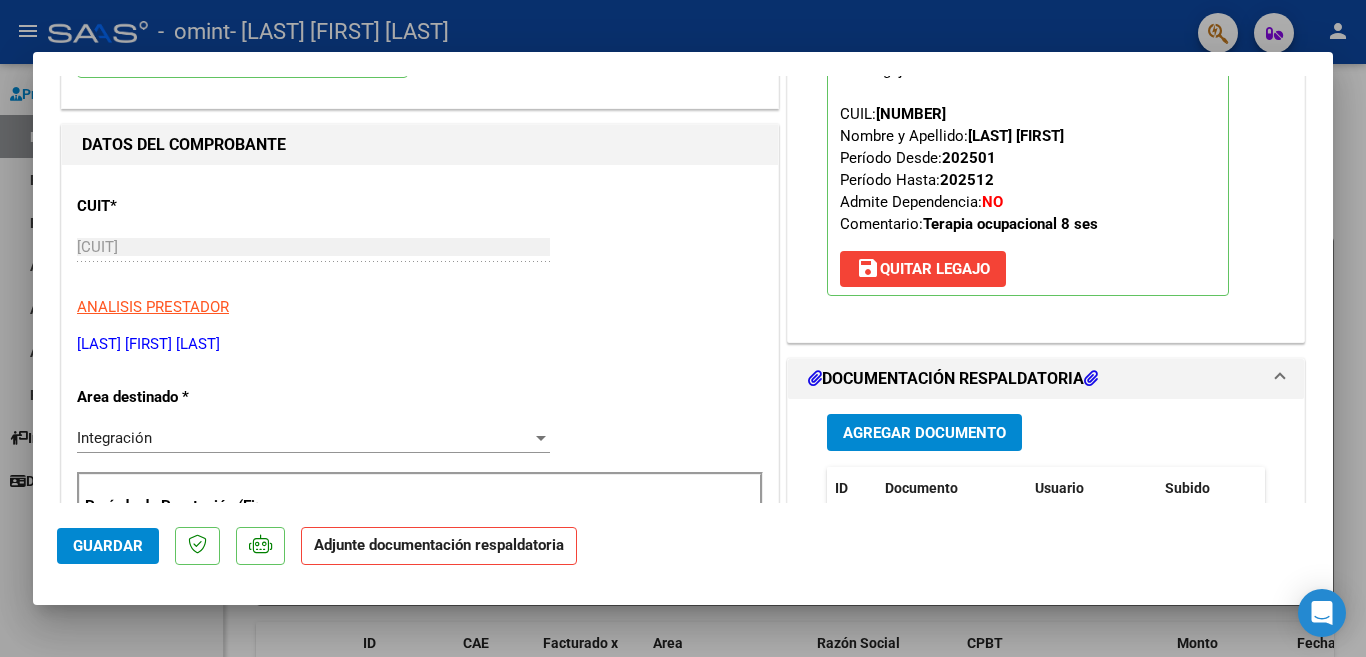 scroll, scrollTop: 300, scrollLeft: 0, axis: vertical 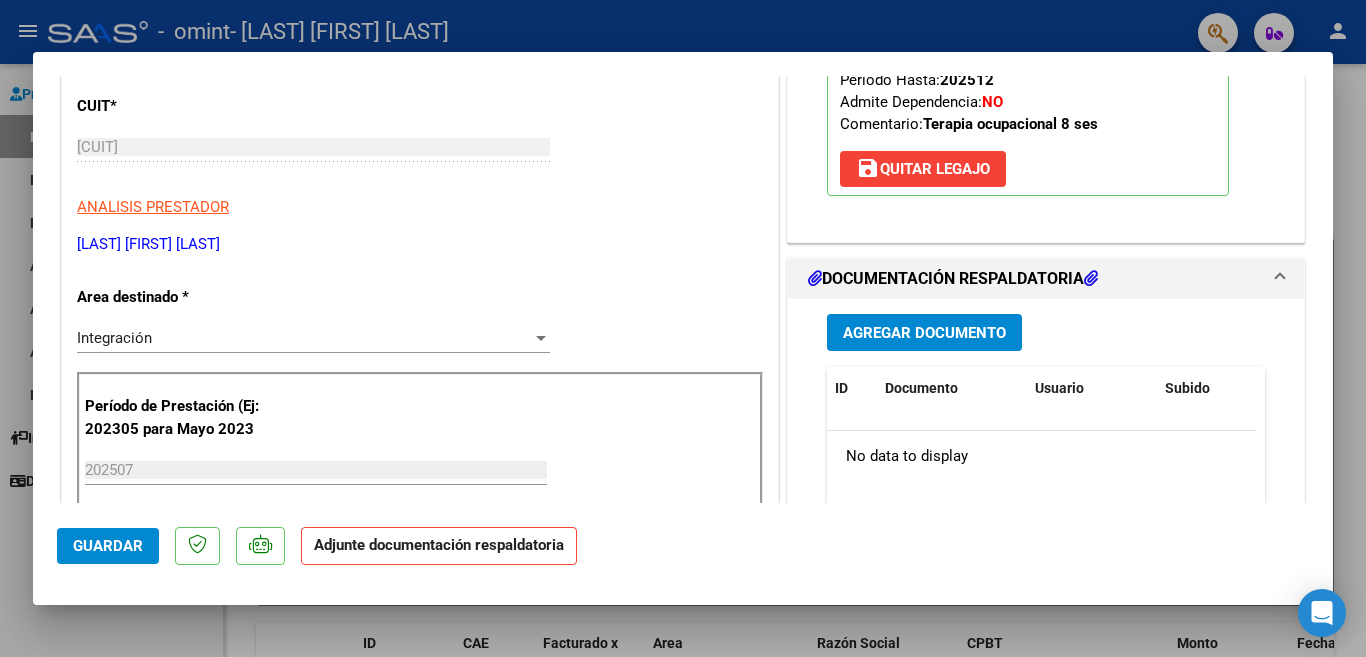 click on "Agregar Documento" at bounding box center [924, 333] 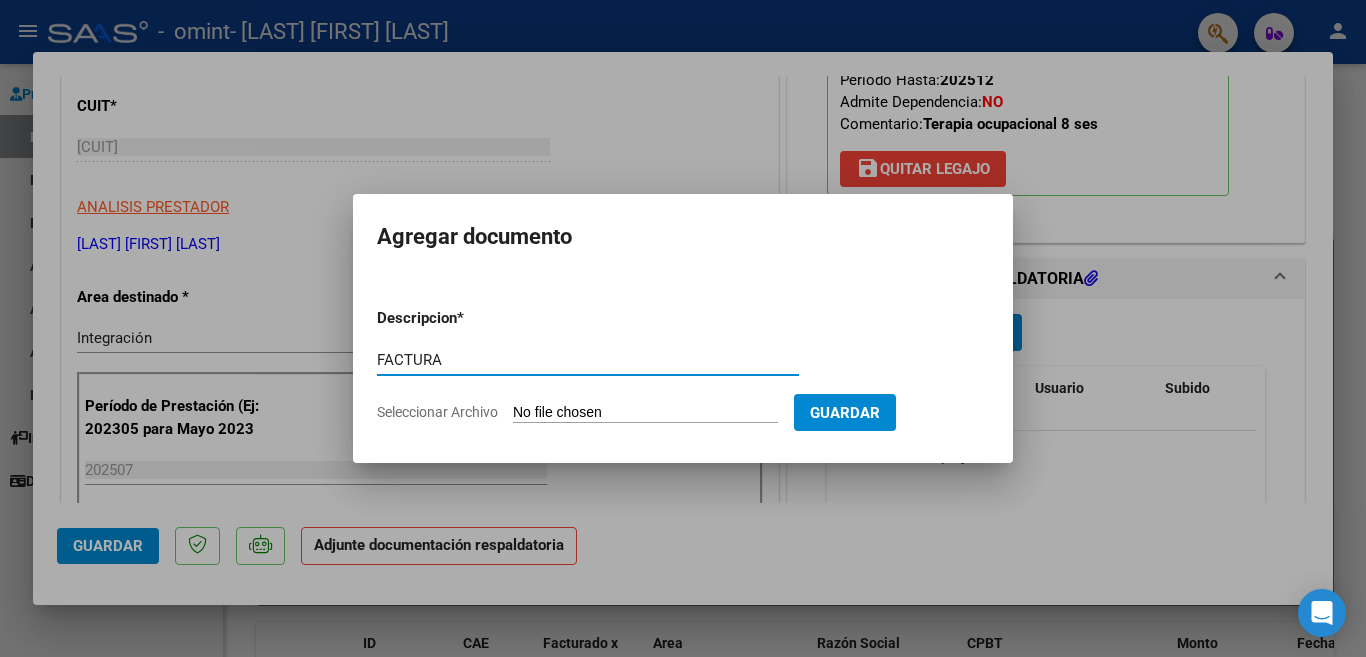type on "FACTURA" 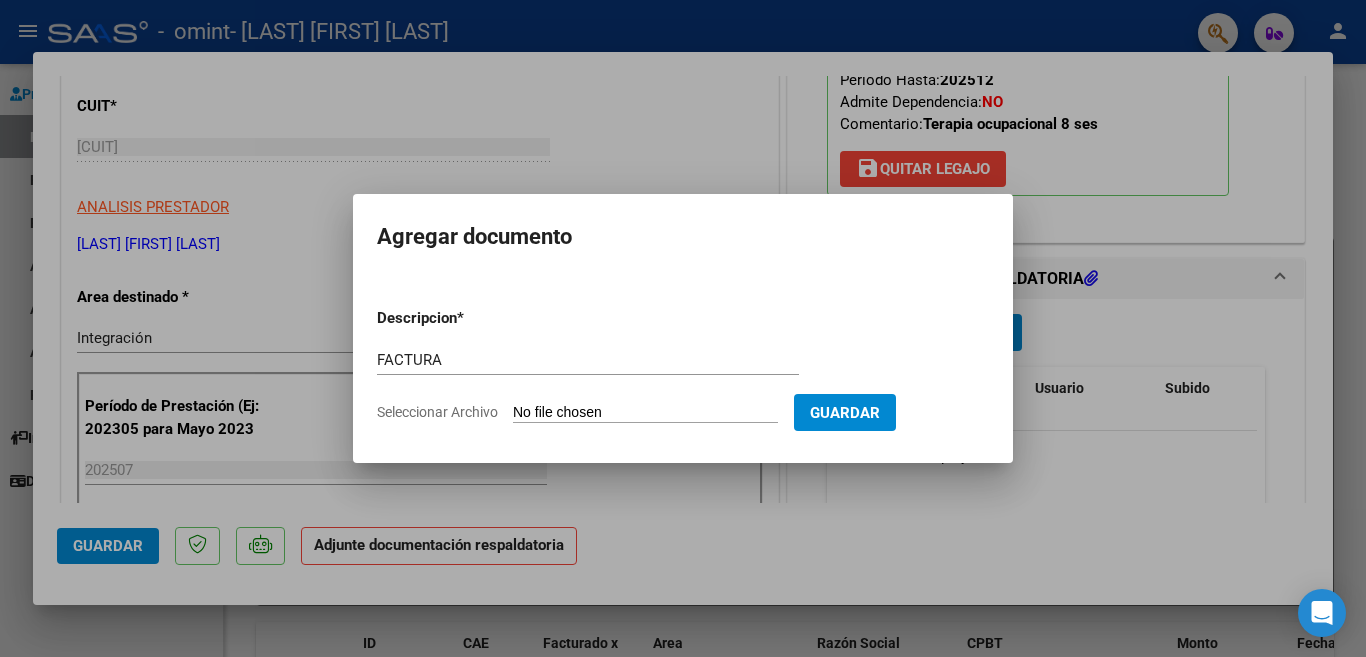 type on "C:\fakepath\27127891481_011_00002_00001095.pdf" 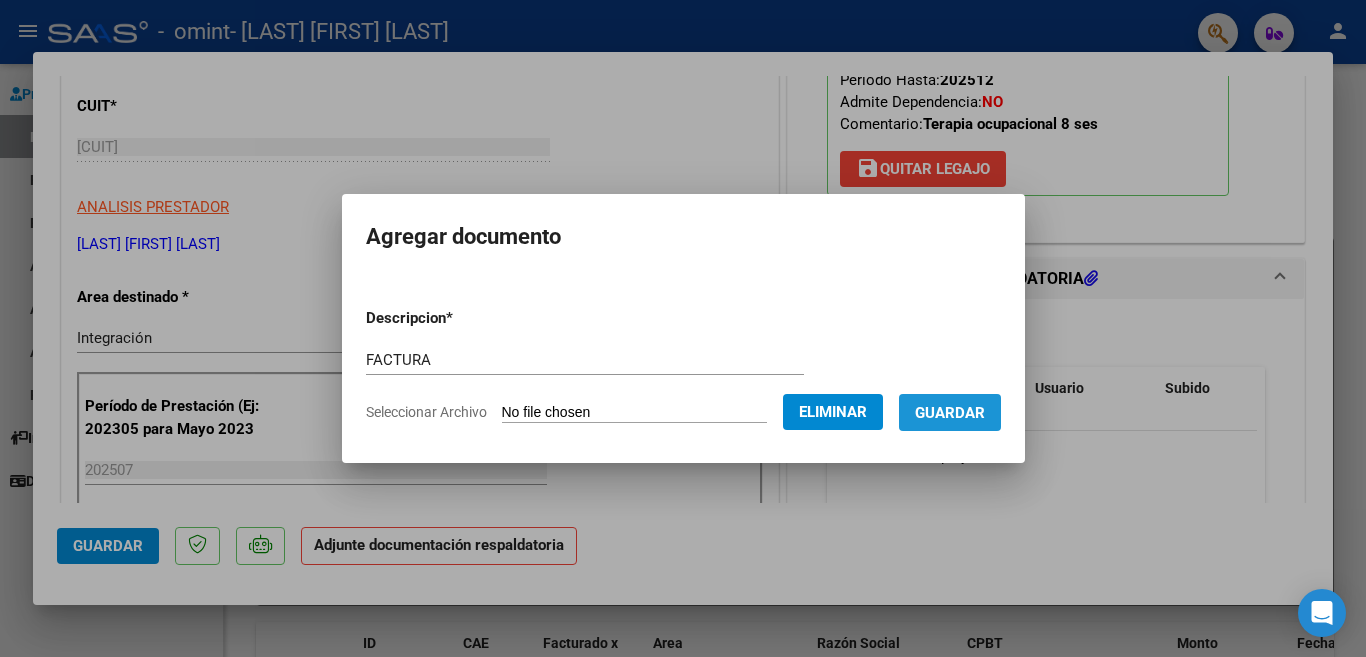 click on "Guardar" at bounding box center (950, 413) 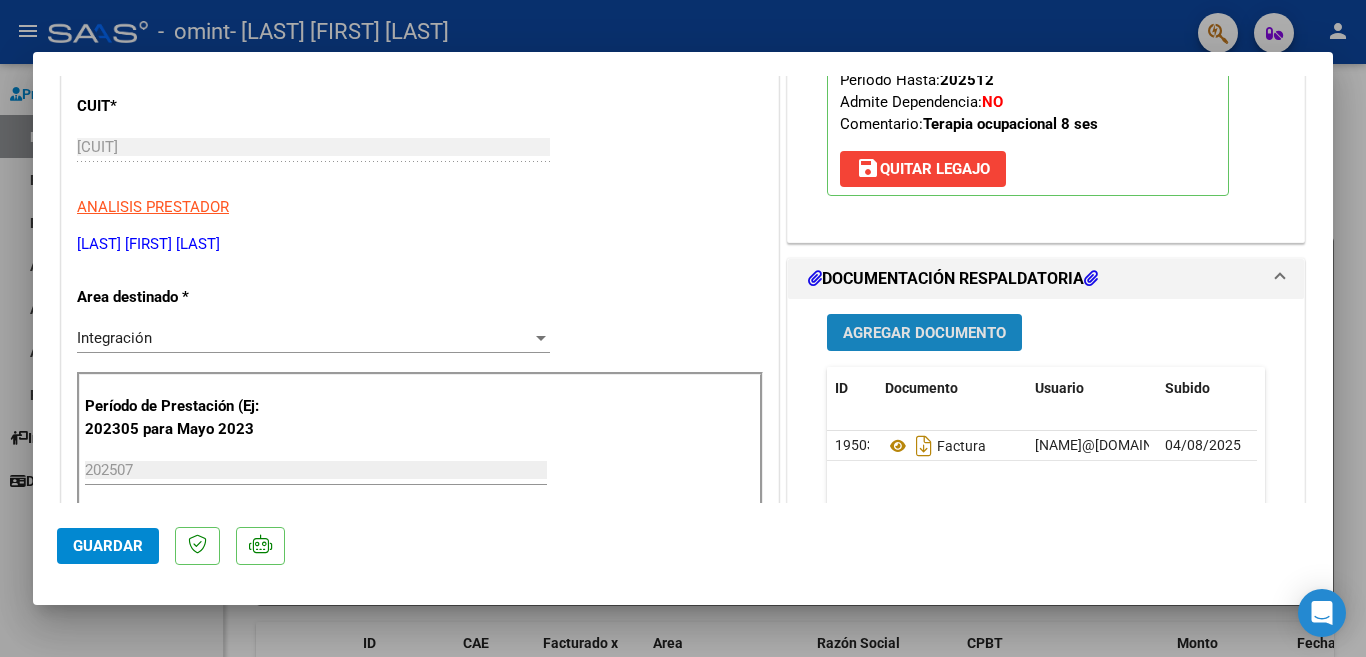 click on "Agregar Documento" at bounding box center [924, 333] 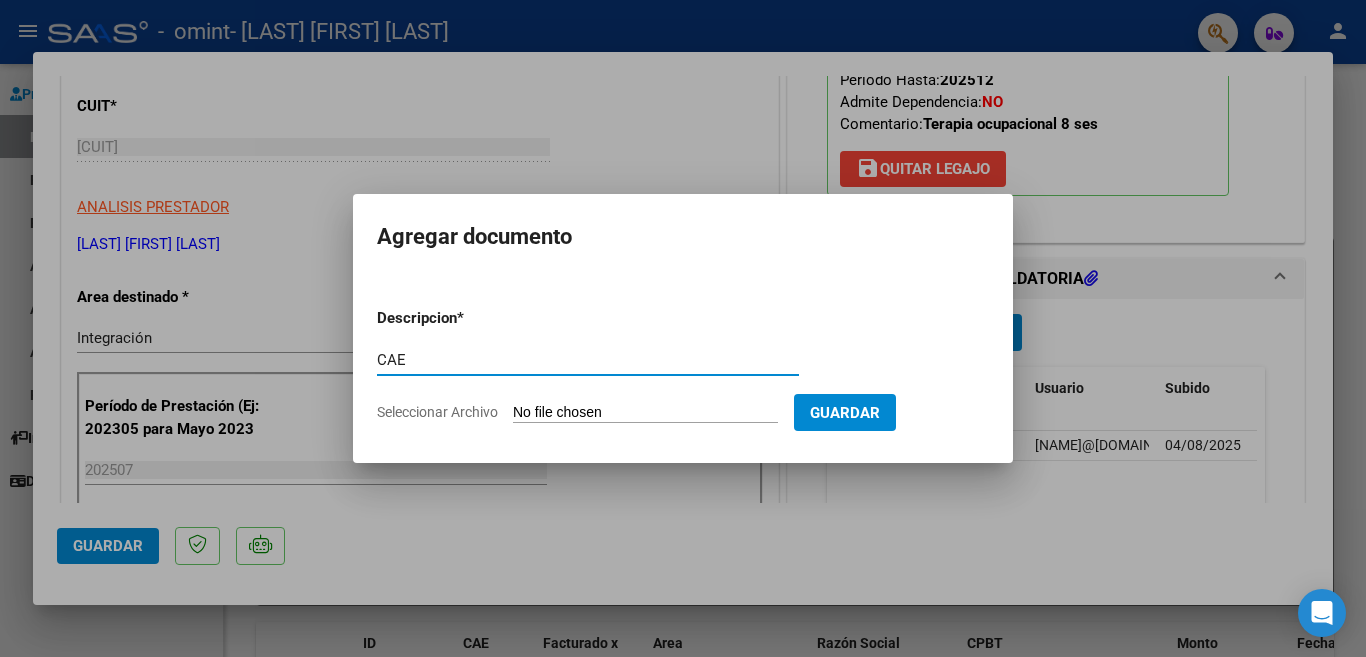 type on "CAE" 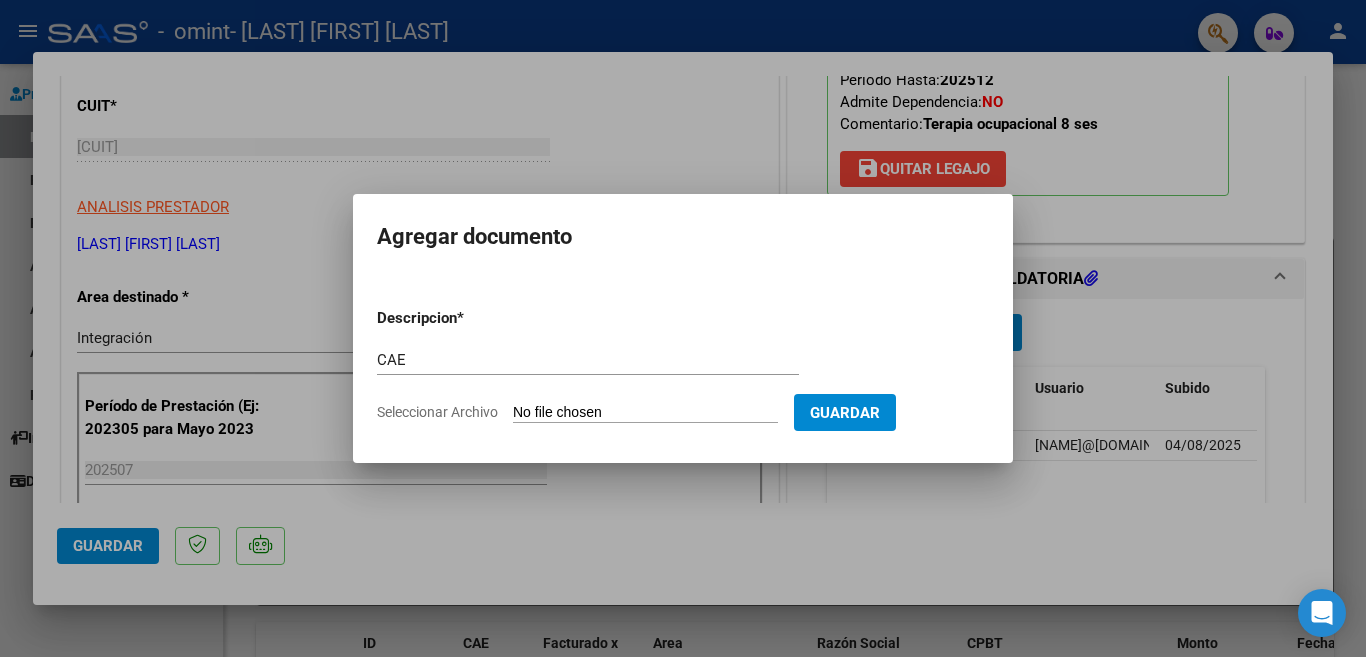 type on "C:\fakepath\CAE.pdf" 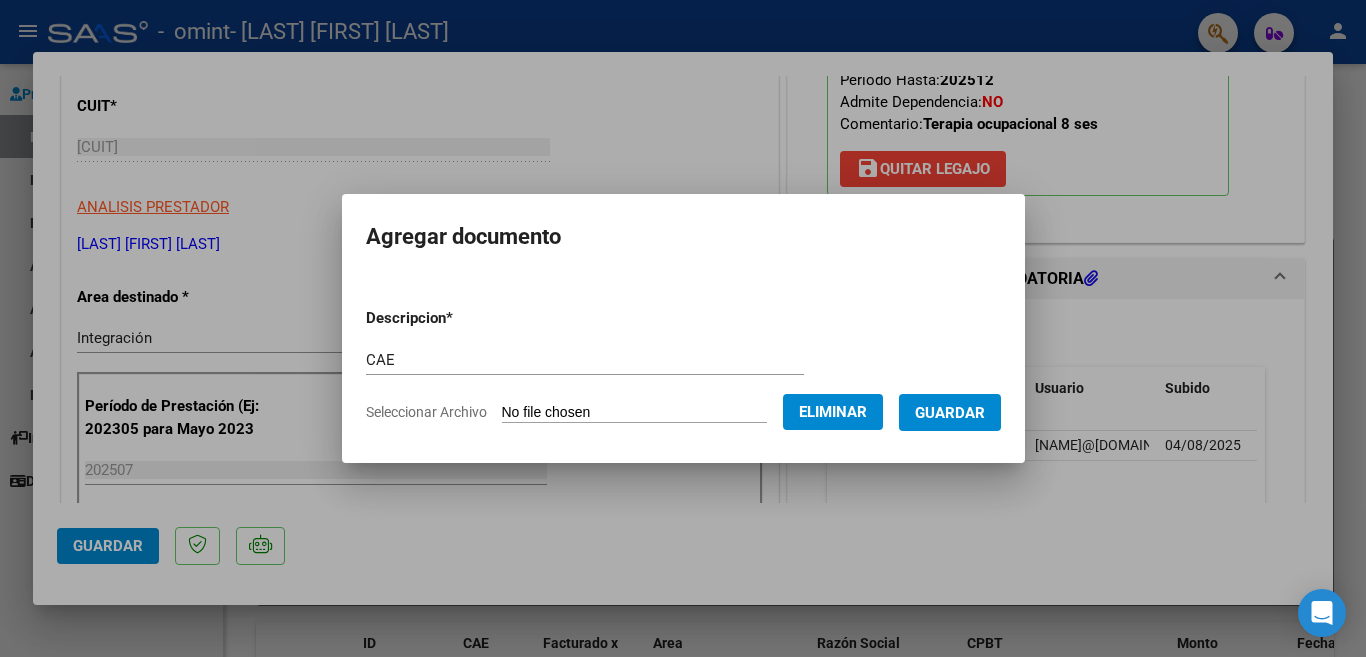 click on "Guardar" at bounding box center [950, 413] 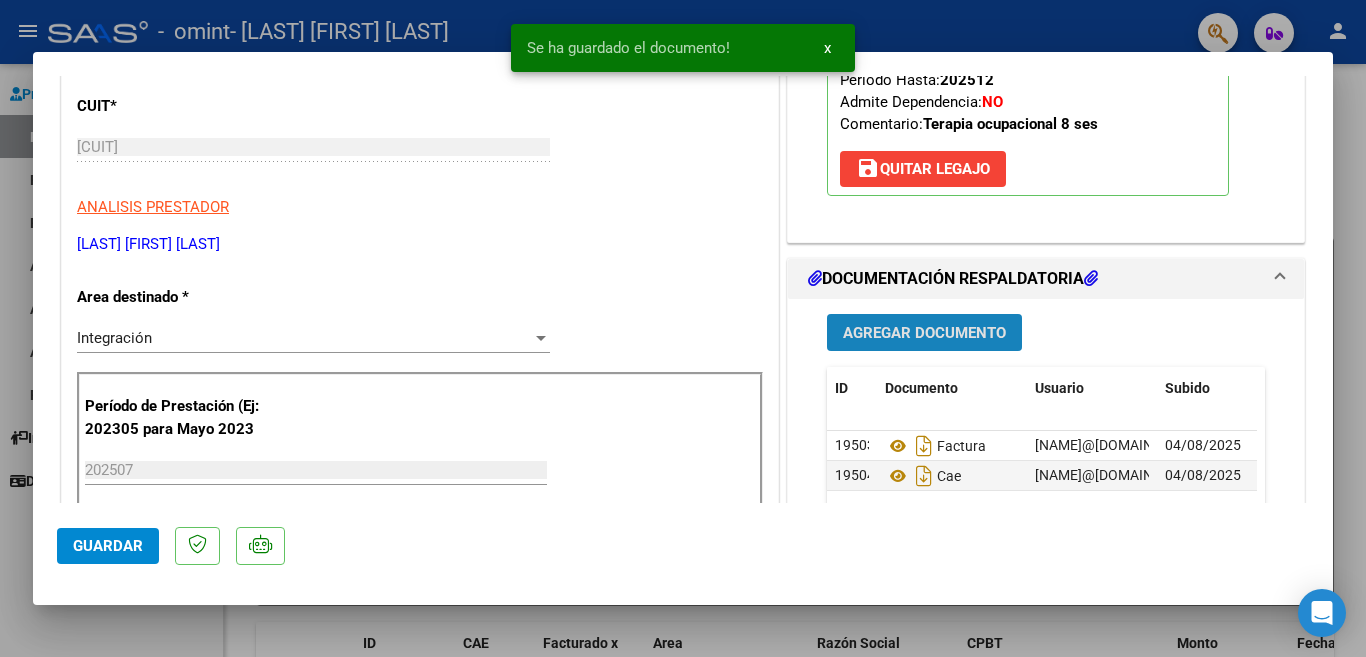 click on "Agregar Documento" at bounding box center (924, 333) 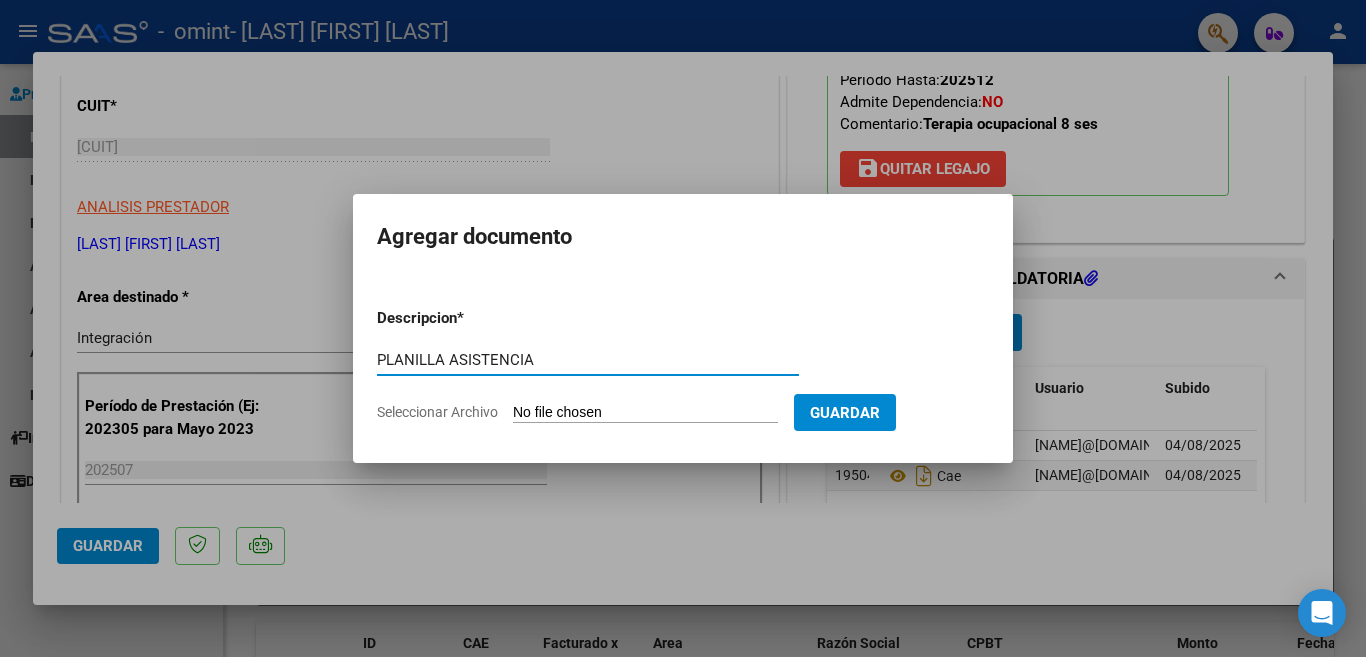 type on "PLANILLA ASISTENCIA" 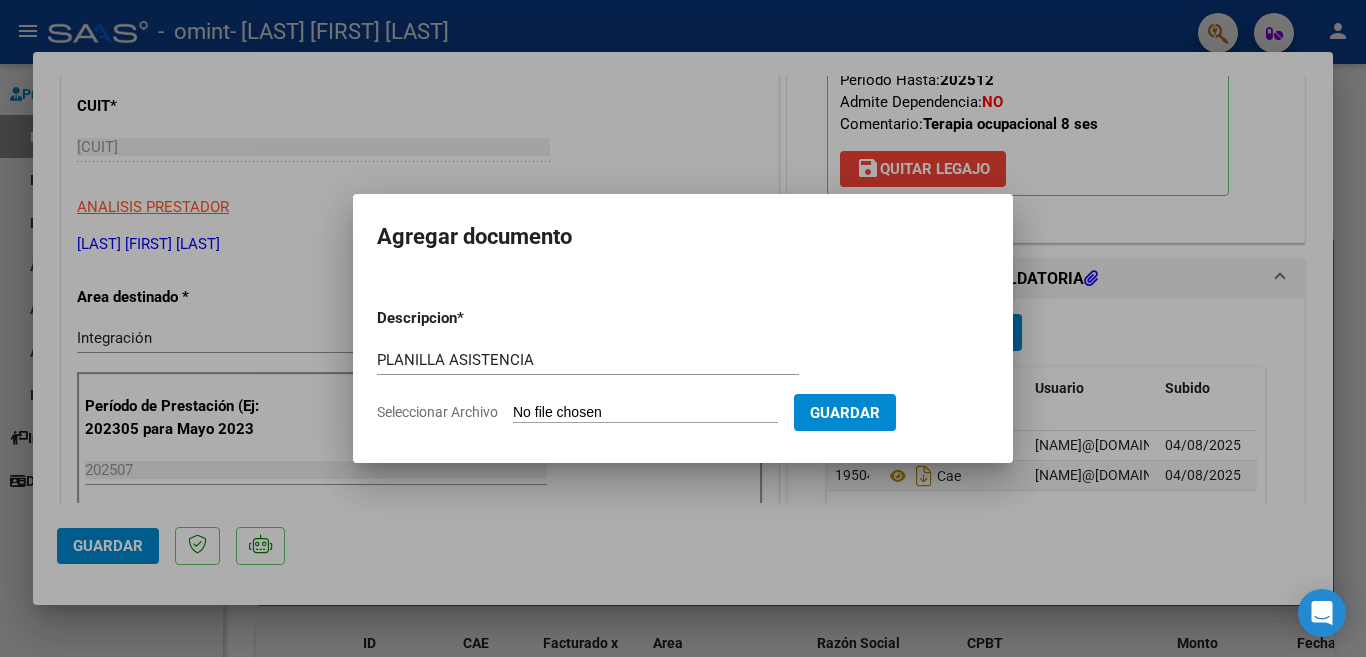 type on "C:\fakepath\PLANILLA ASISTENCIA.pdf" 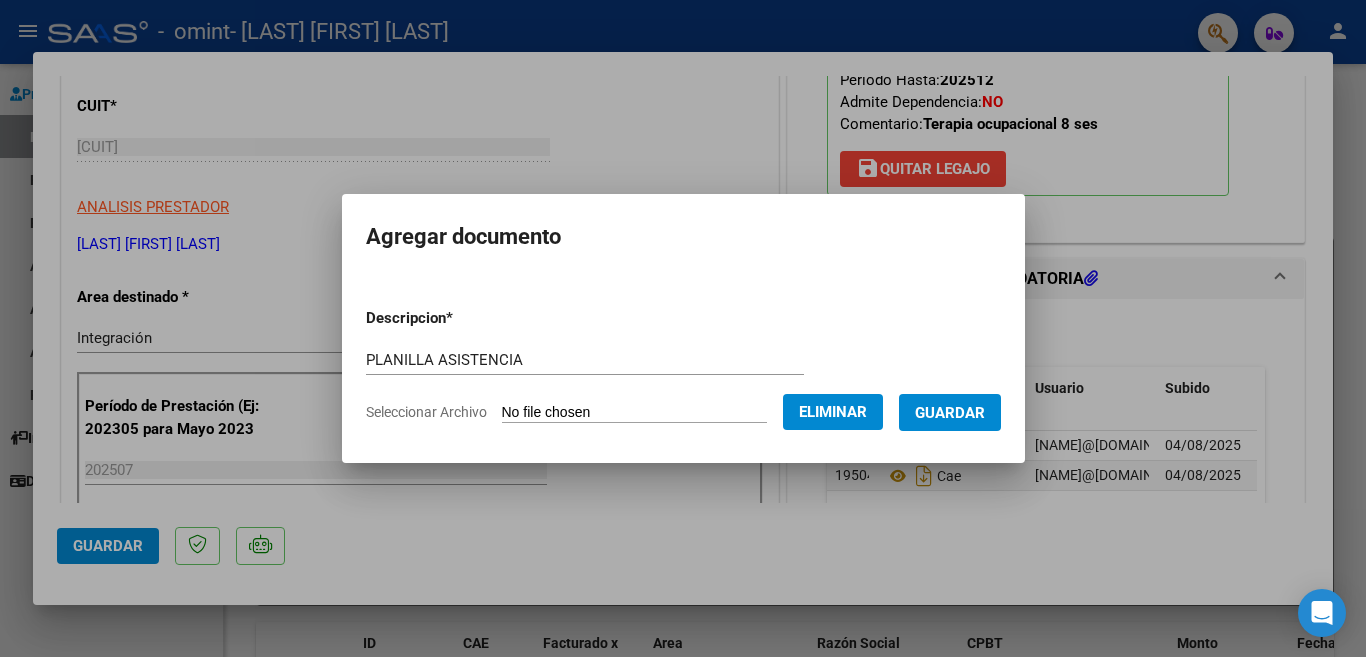 click on "Guardar" at bounding box center [950, 413] 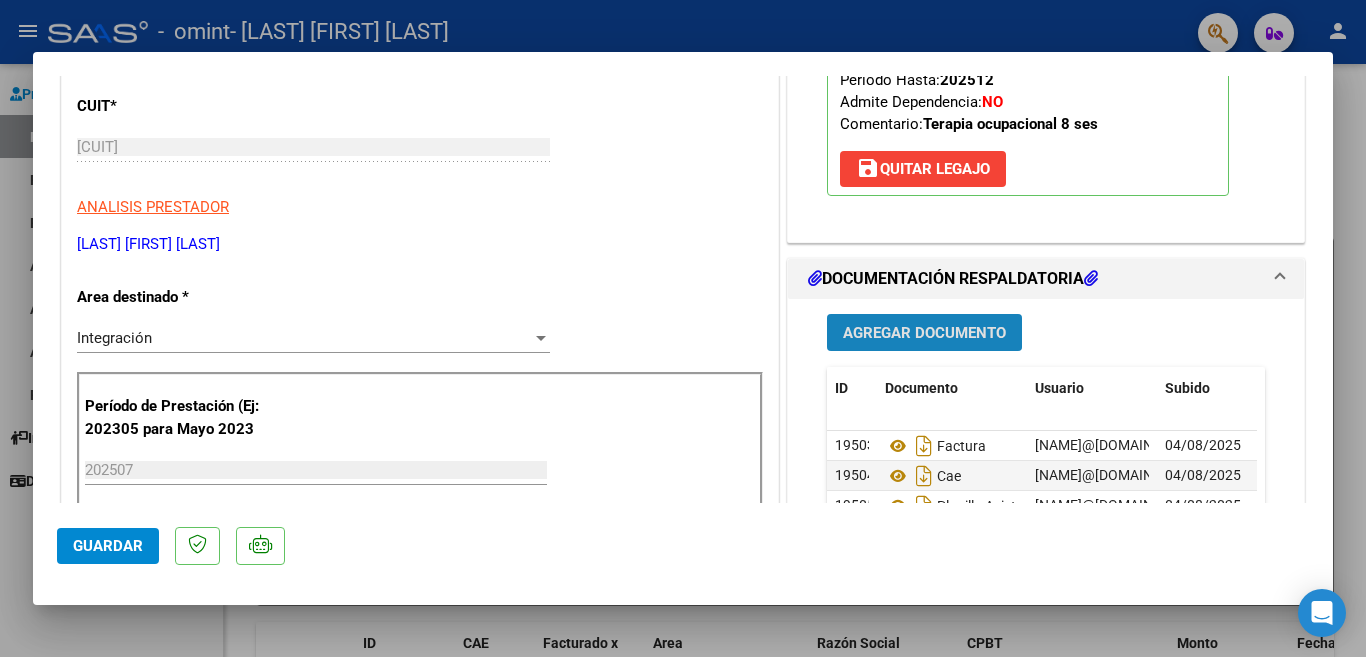 click on "Agregar Documento" at bounding box center [924, 333] 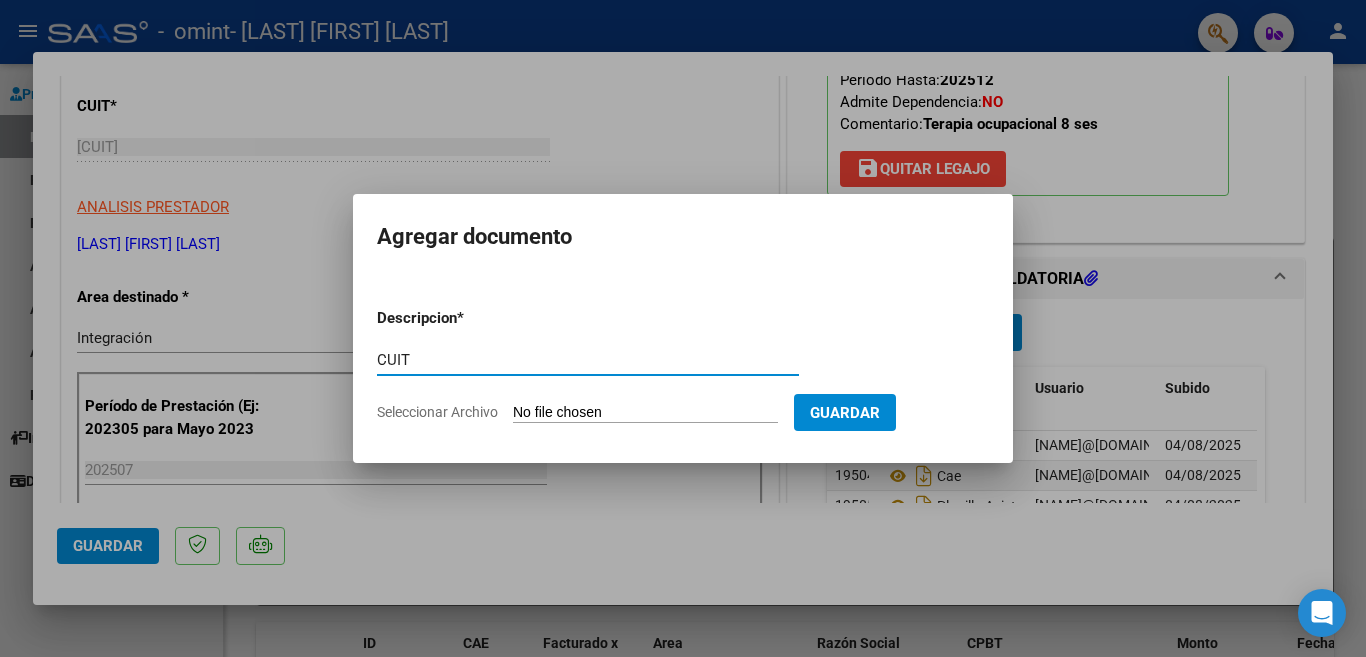 type on "CUIT" 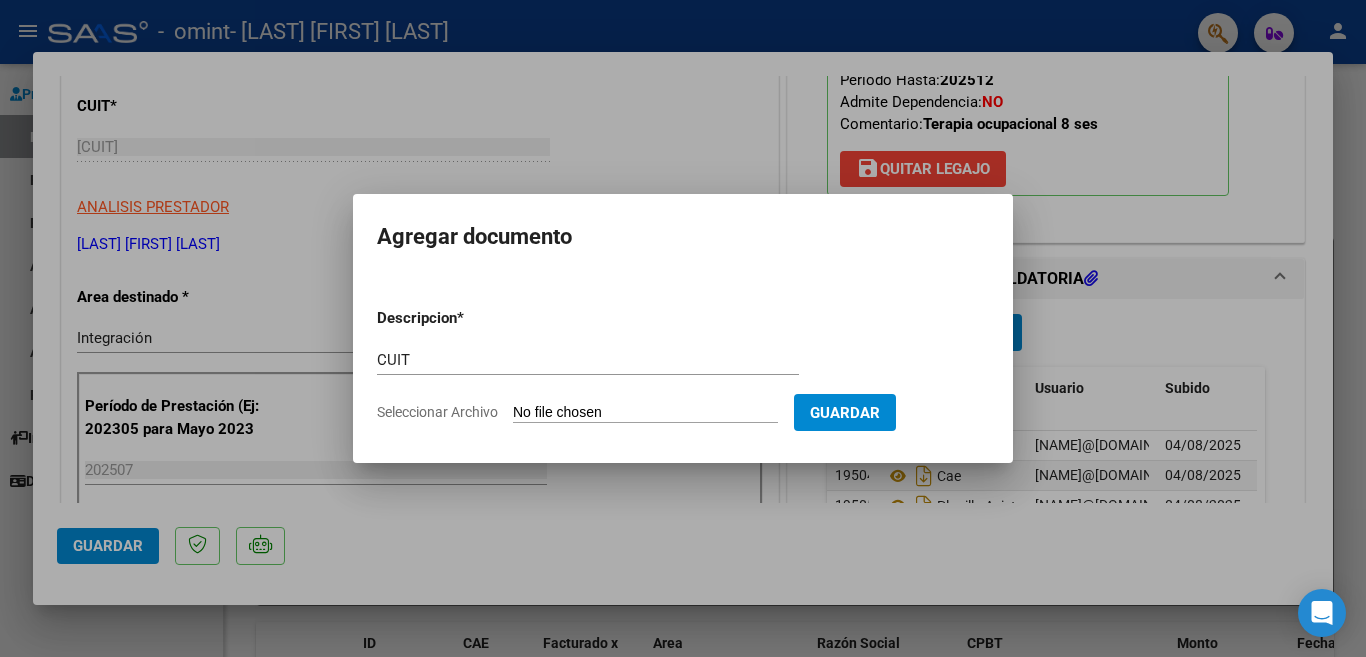 click on "Seleccionar Archivo" at bounding box center [645, 413] 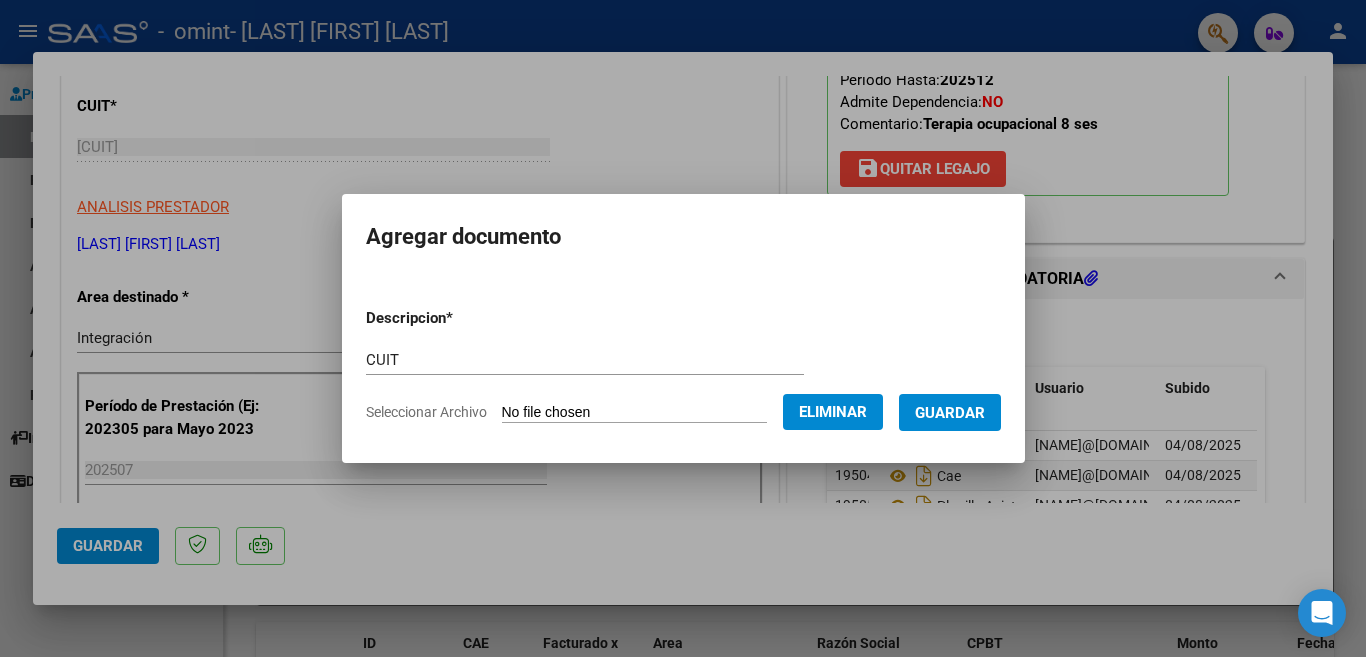 click on "Guardar" at bounding box center [950, 413] 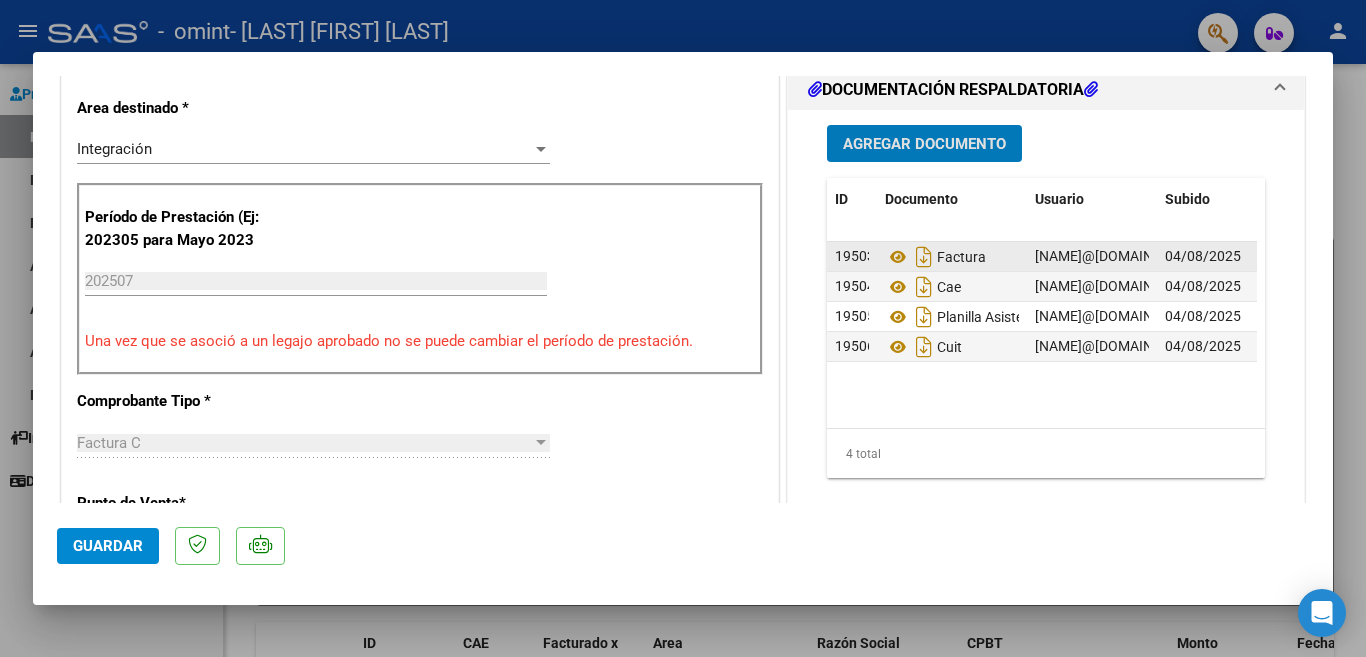 scroll, scrollTop: 400, scrollLeft: 0, axis: vertical 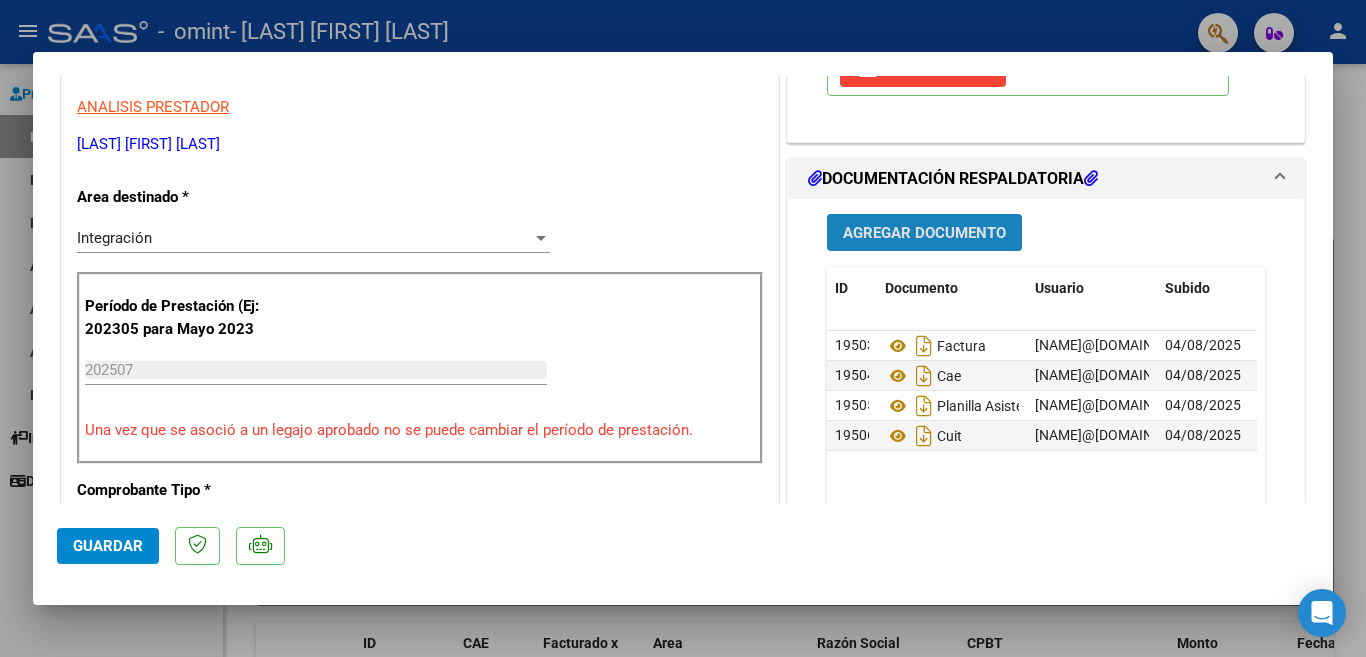 click on "Agregar Documento" at bounding box center (924, 233) 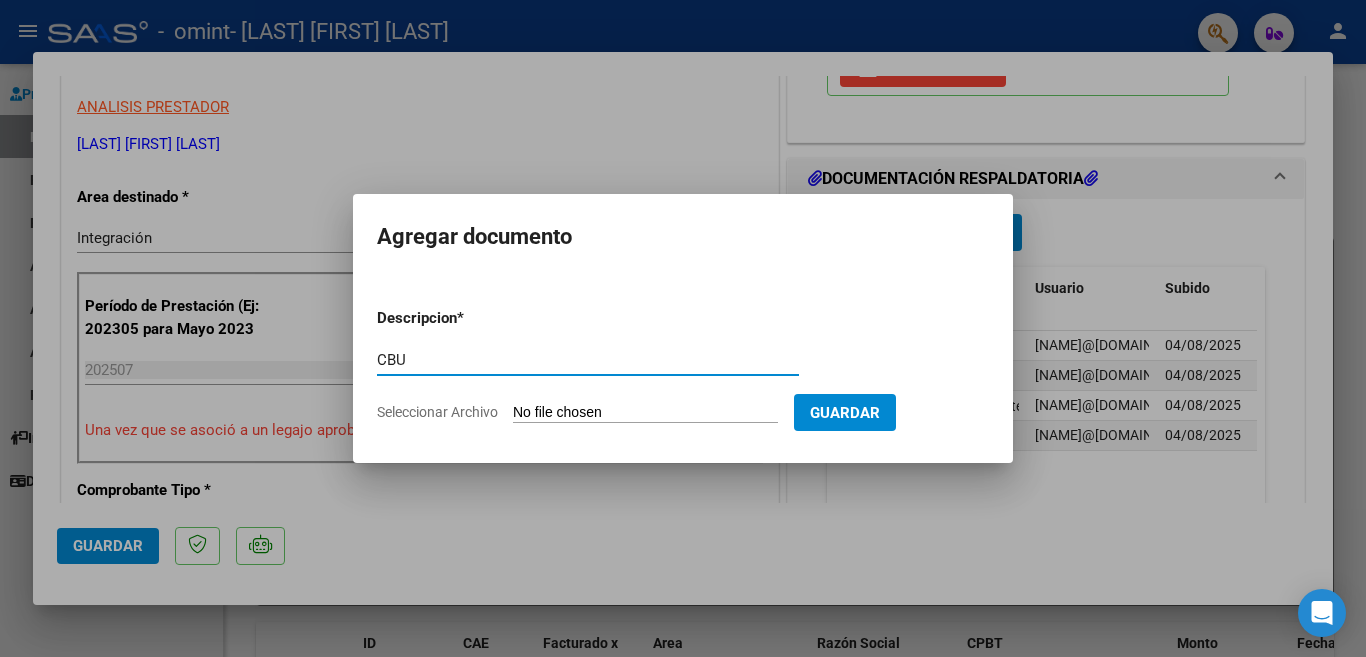 type on "CBU" 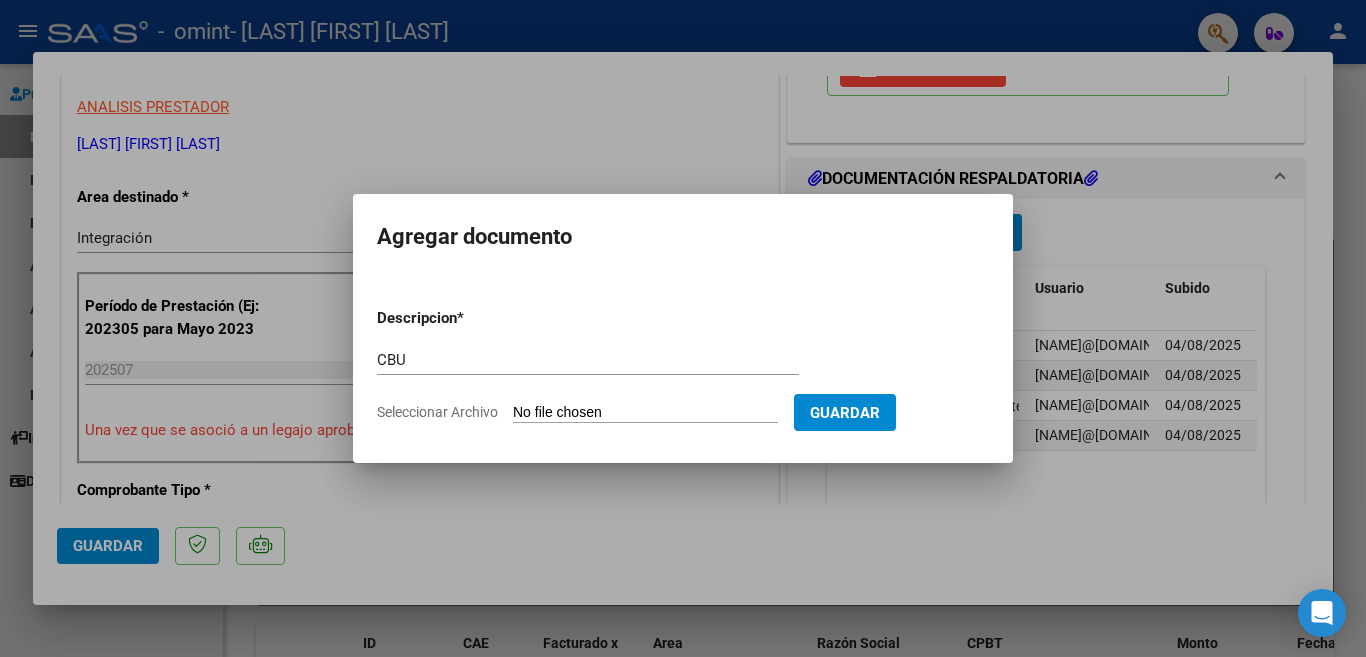click on "Seleccionar Archivo" at bounding box center [645, 413] 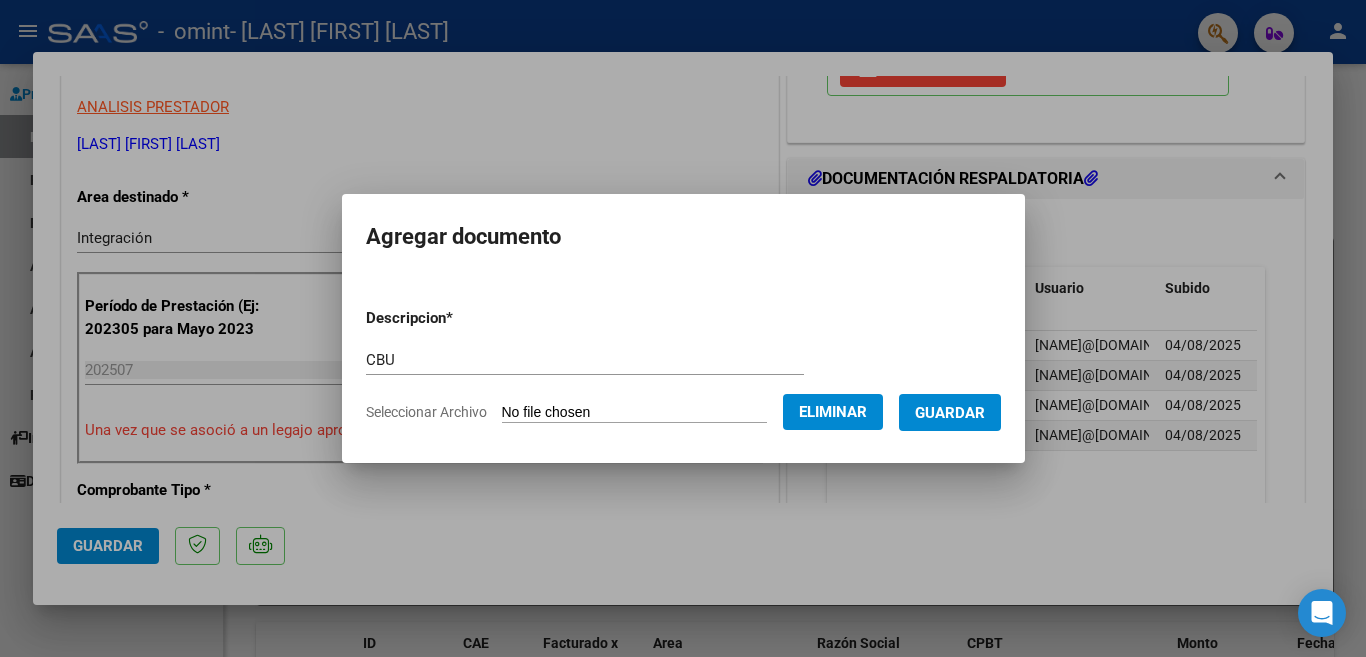 click on "Guardar" at bounding box center [950, 413] 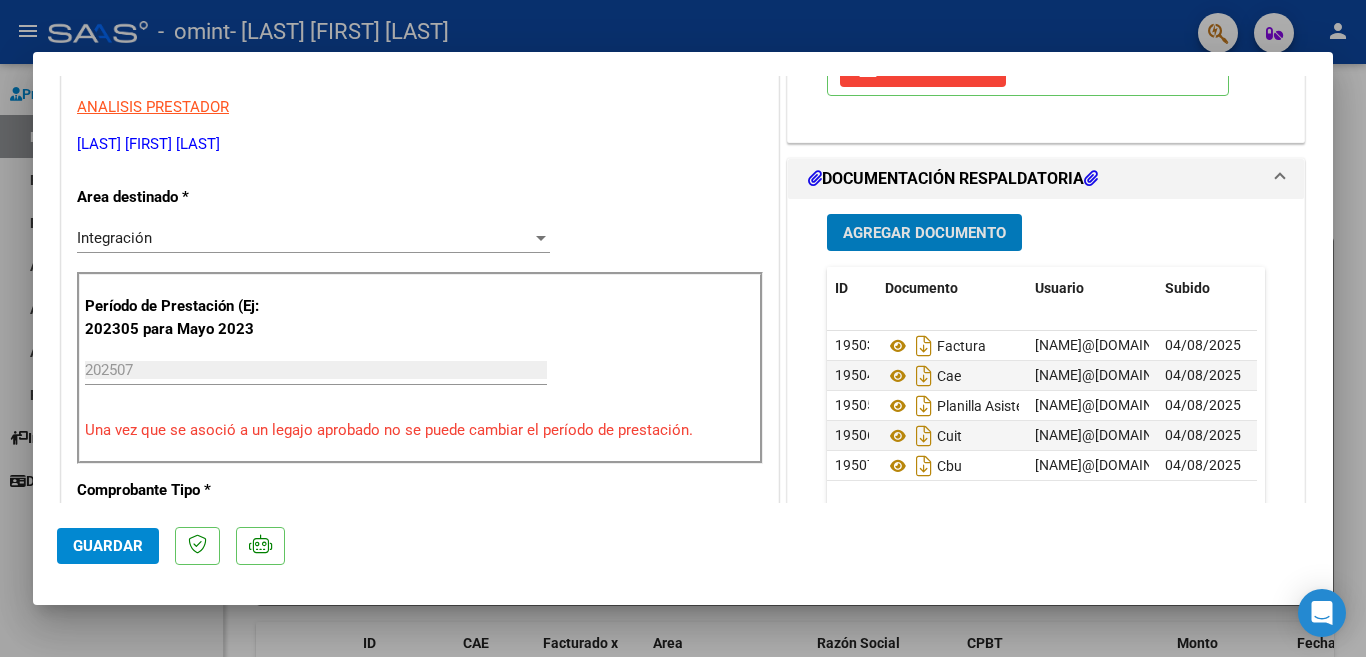 click on "Guardar" 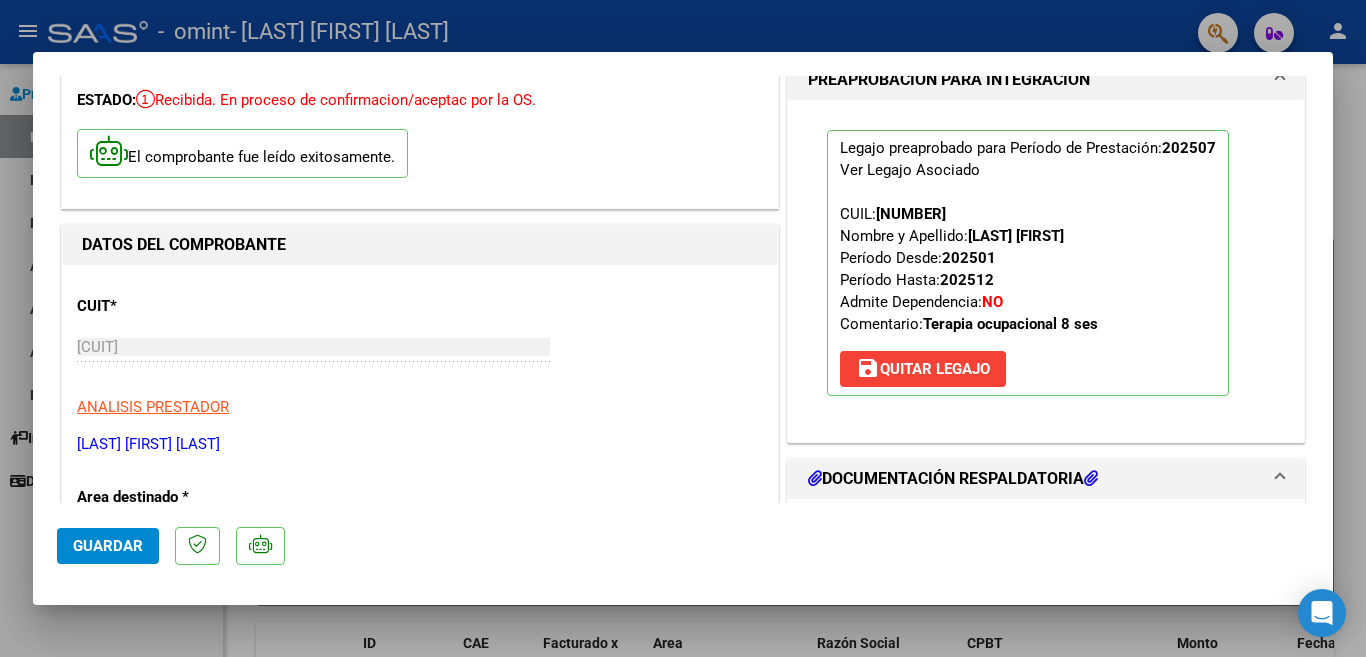 scroll, scrollTop: 0, scrollLeft: 0, axis: both 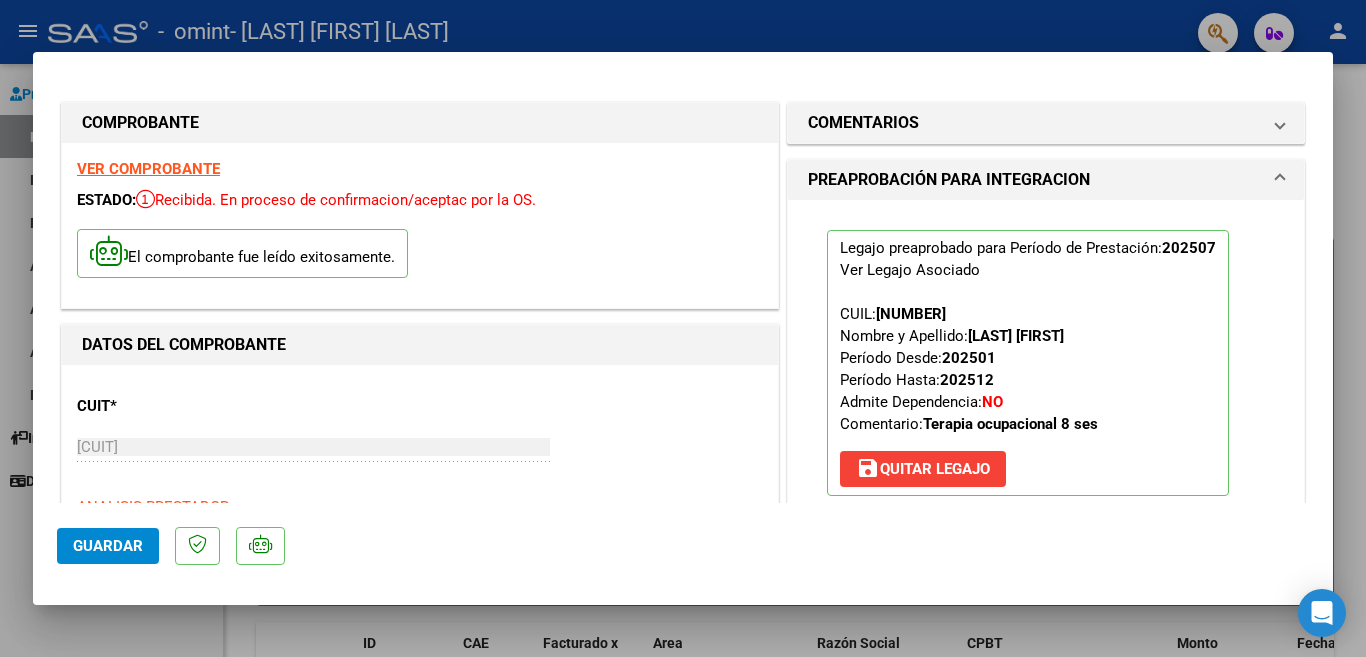 click on "Guardar" 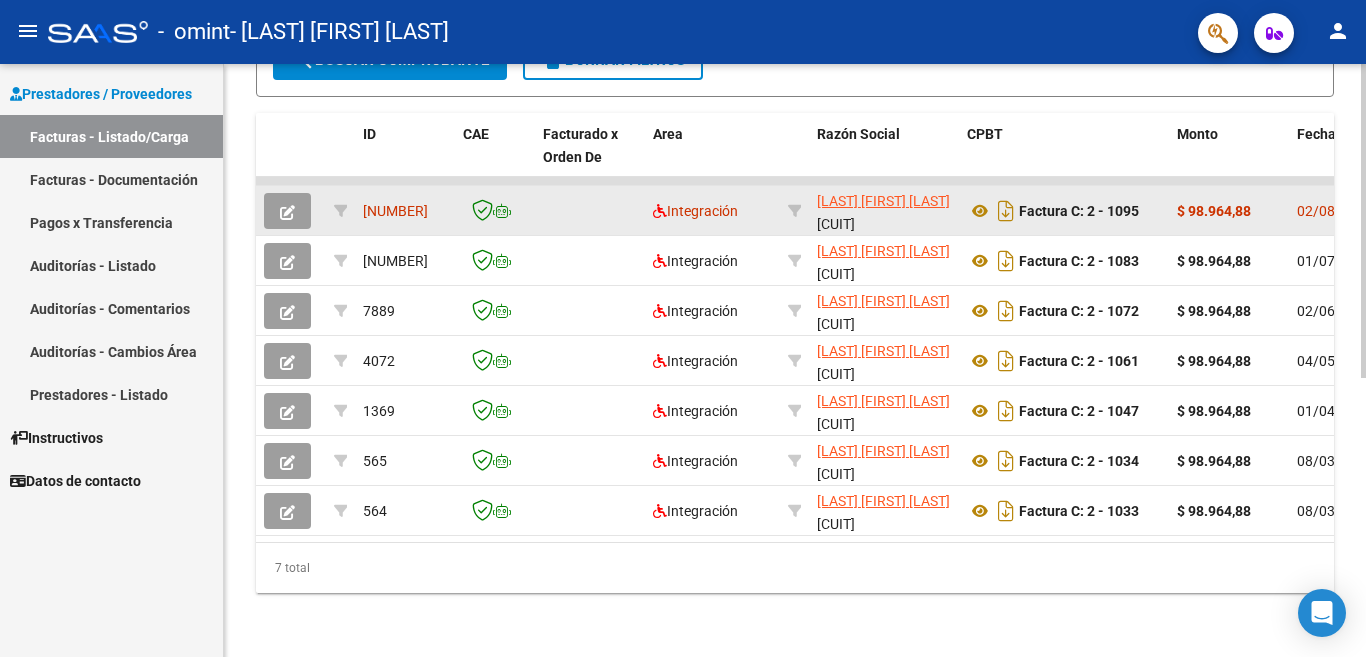 scroll, scrollTop: 526, scrollLeft: 0, axis: vertical 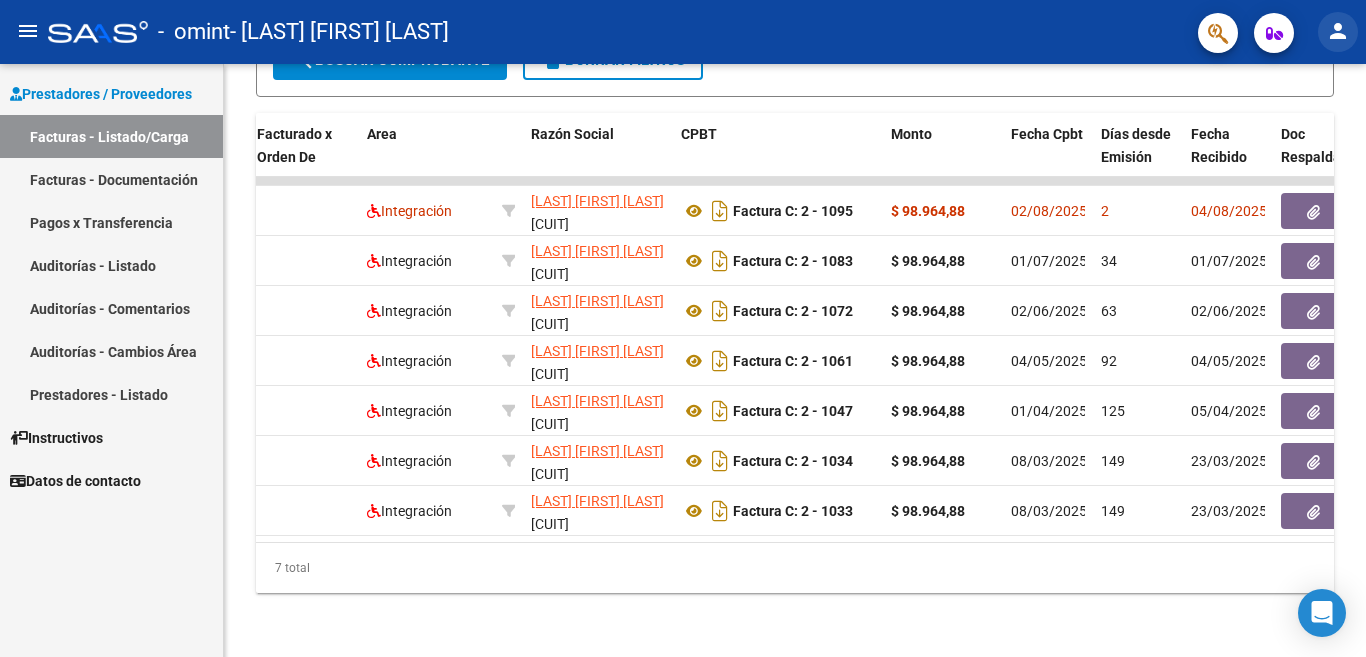 click on "person" 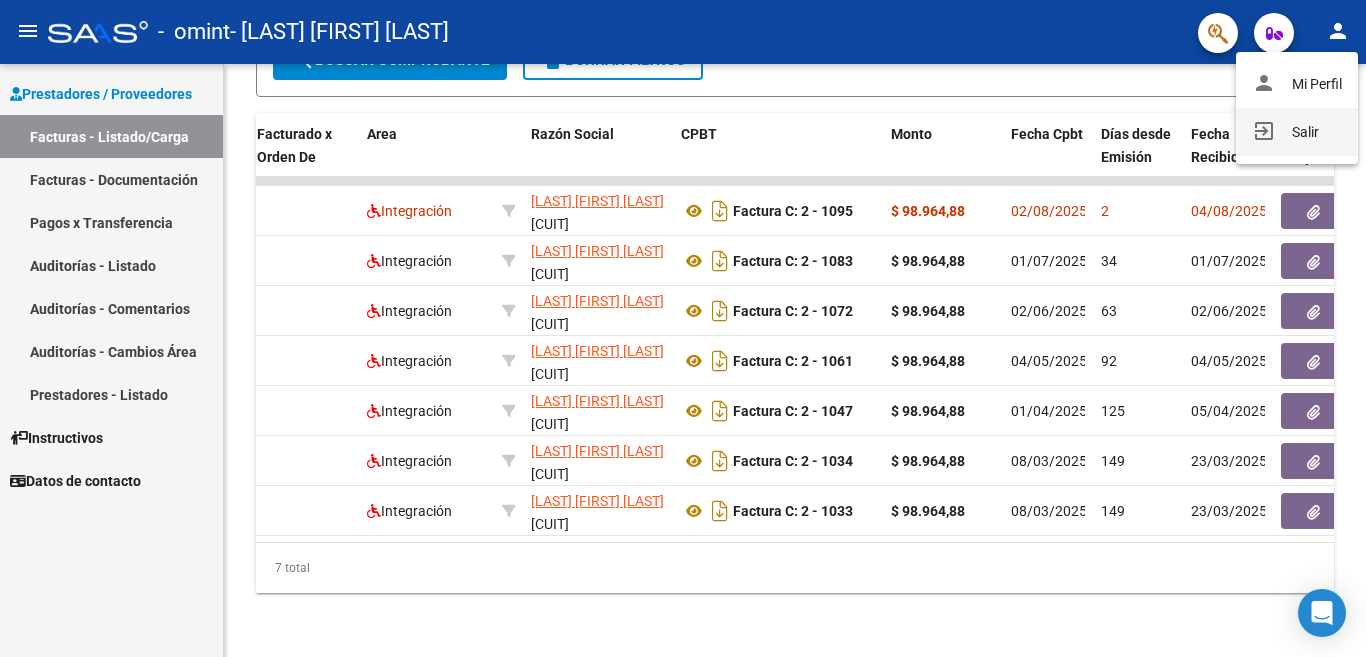 click on "exit_to_app  Salir" at bounding box center [1297, 132] 